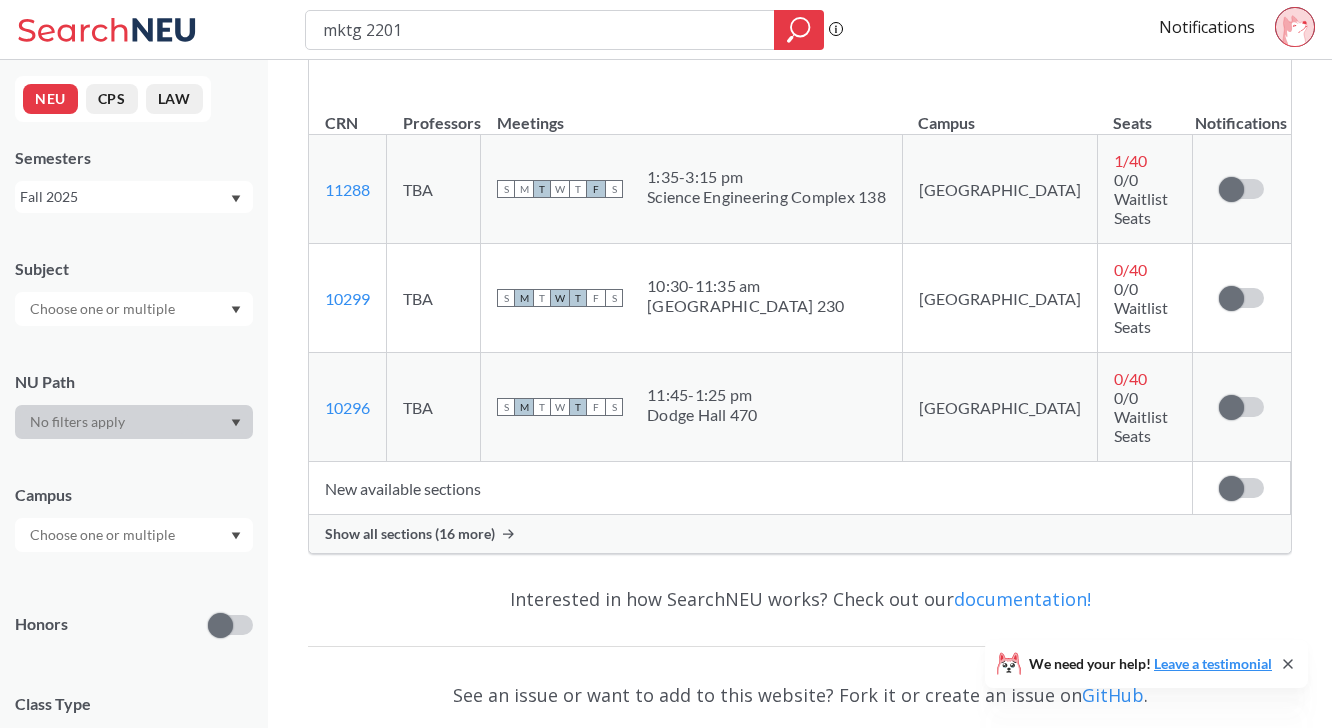 scroll, scrollTop: 256, scrollLeft: 0, axis: vertical 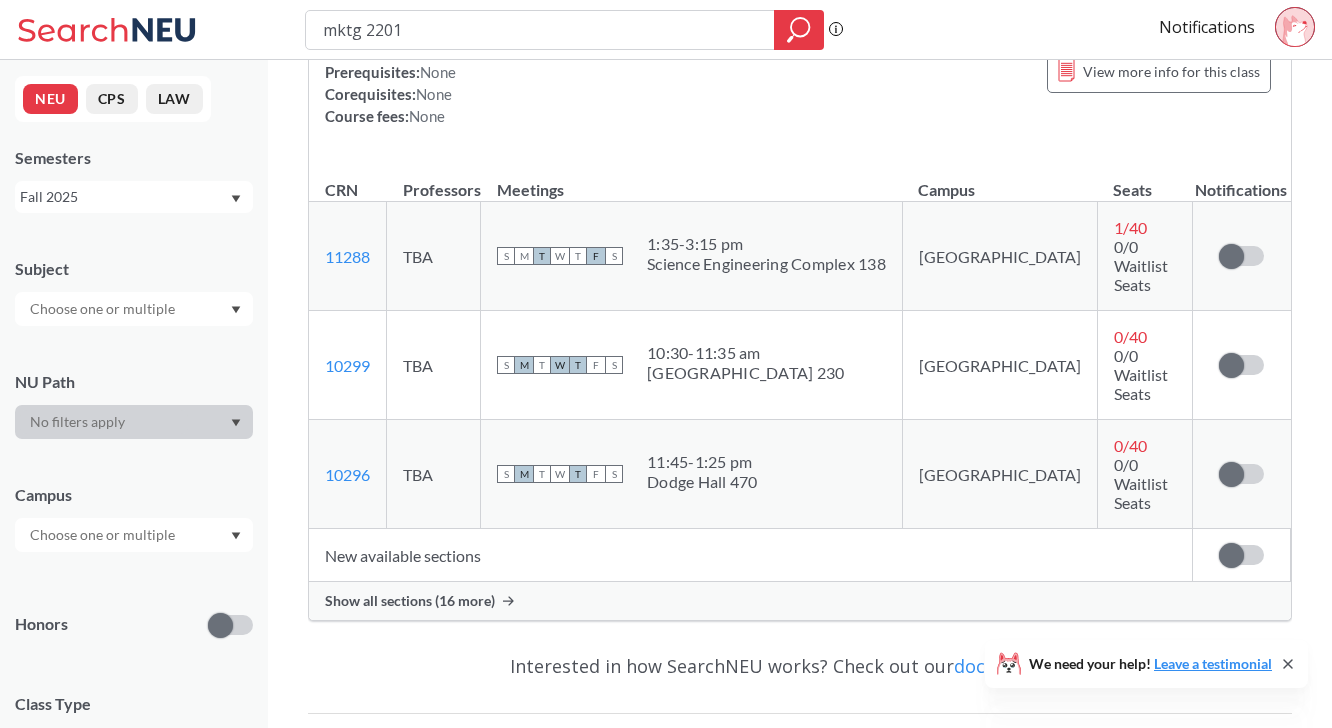 click on "Show all sections (16 more)" at bounding box center [410, 601] 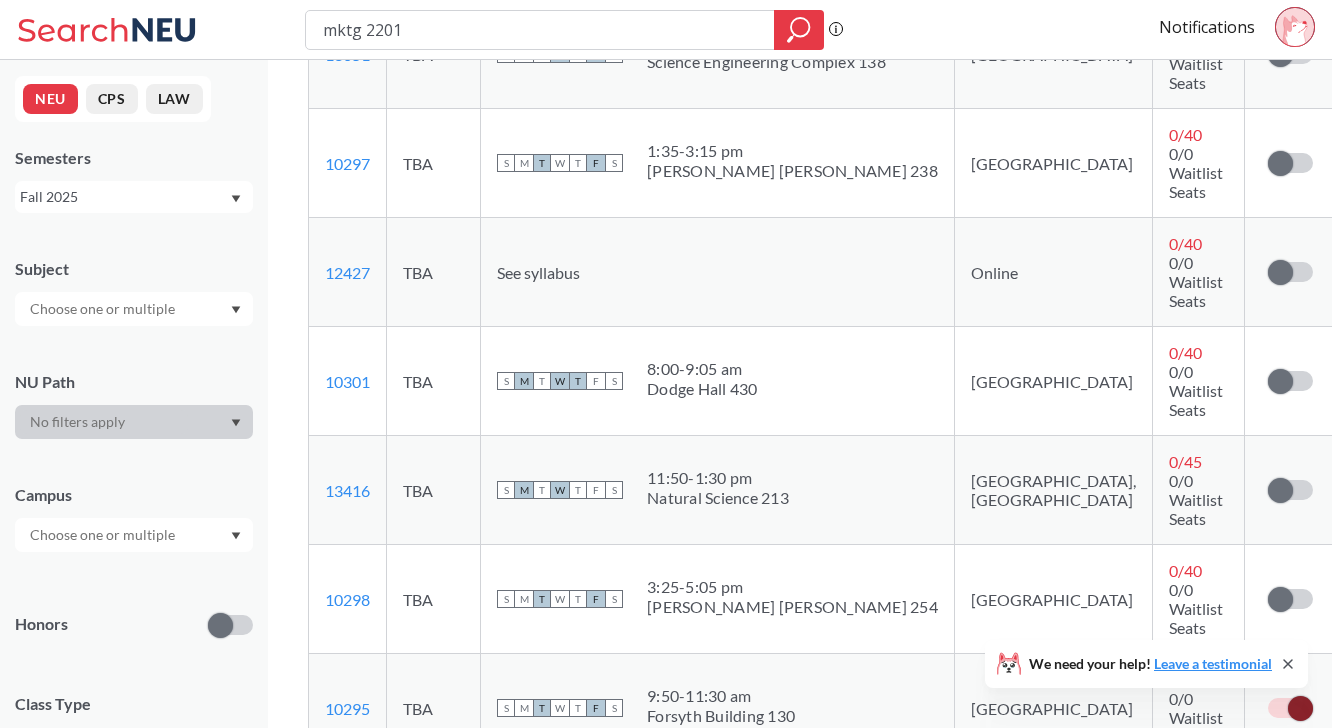 scroll, scrollTop: 1559, scrollLeft: 0, axis: vertical 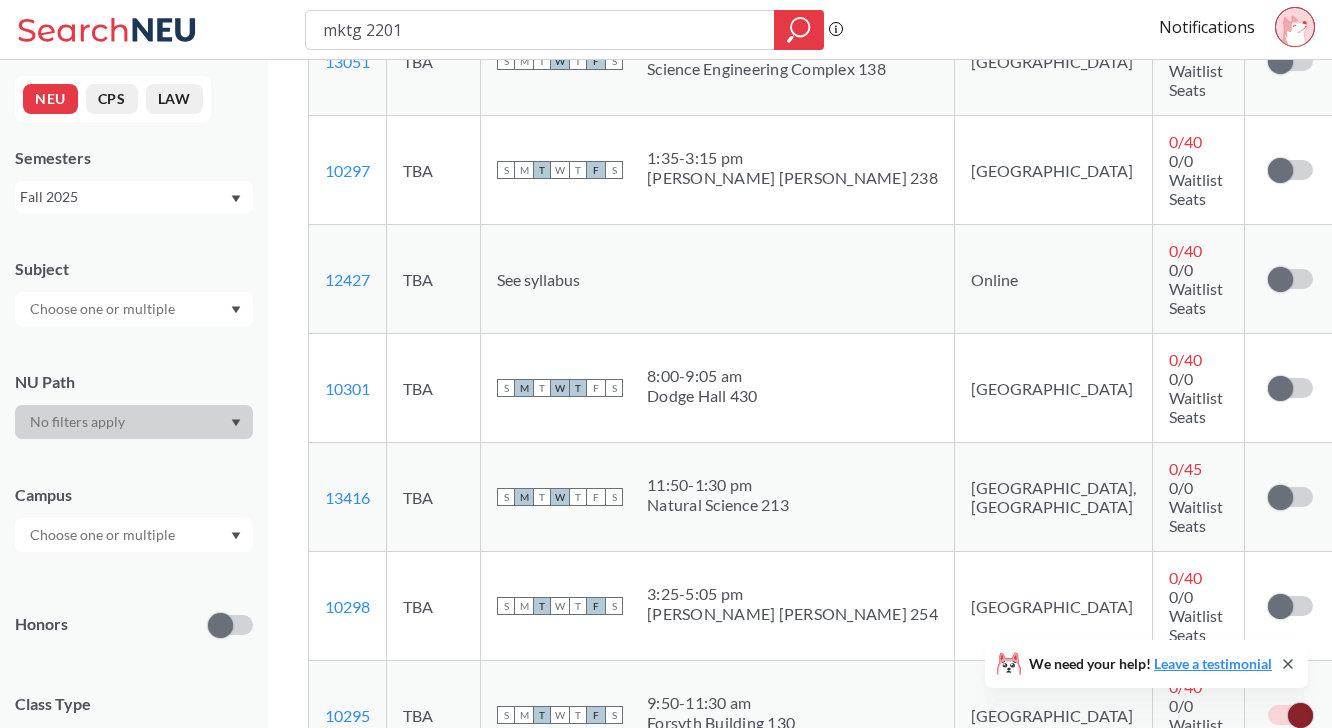click on "New available sections" at bounding box center (776, 1028) 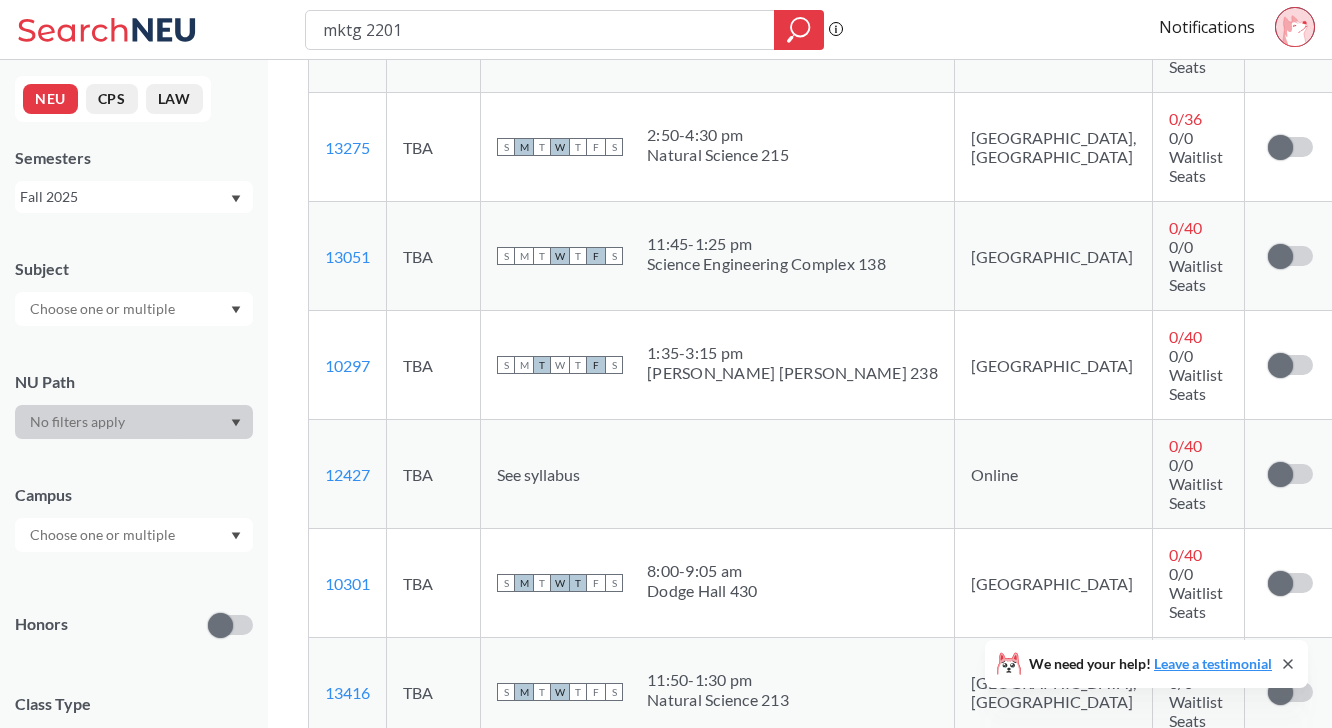 scroll, scrollTop: 1403, scrollLeft: 0, axis: vertical 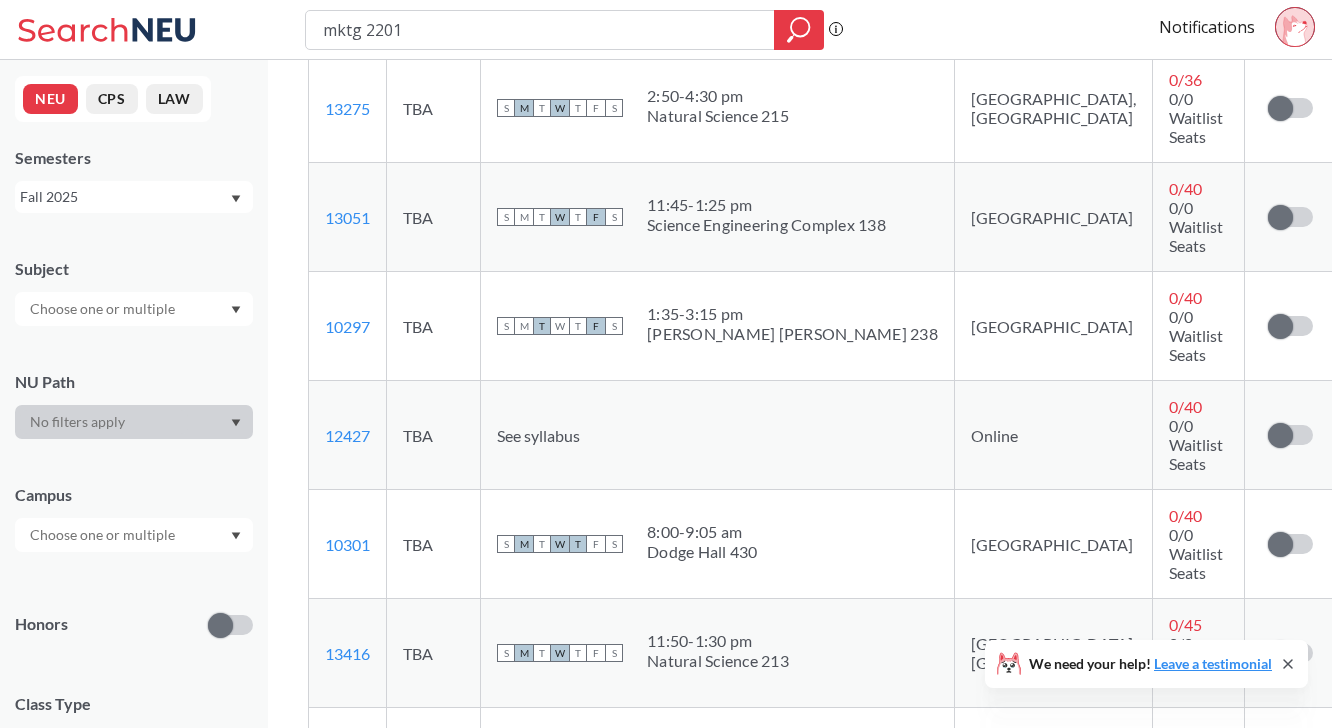 click at bounding box center (1280, 1184) 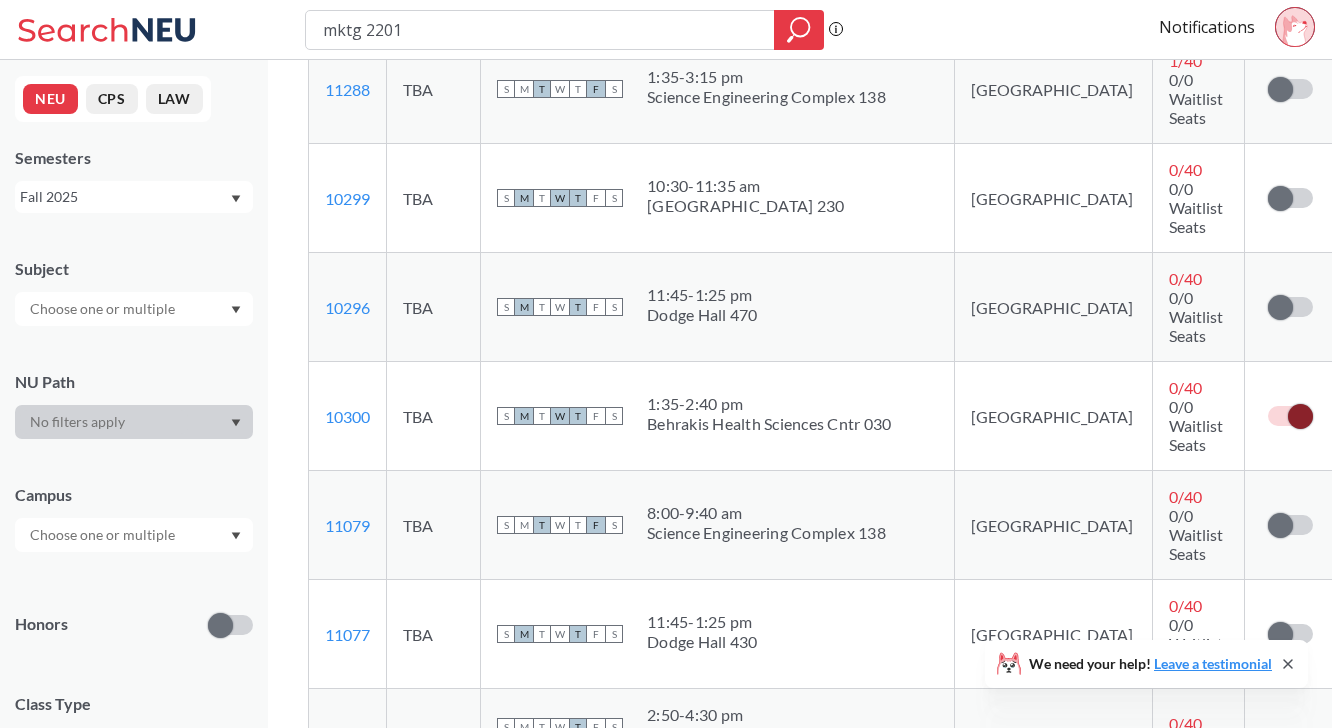 scroll, scrollTop: 0, scrollLeft: 0, axis: both 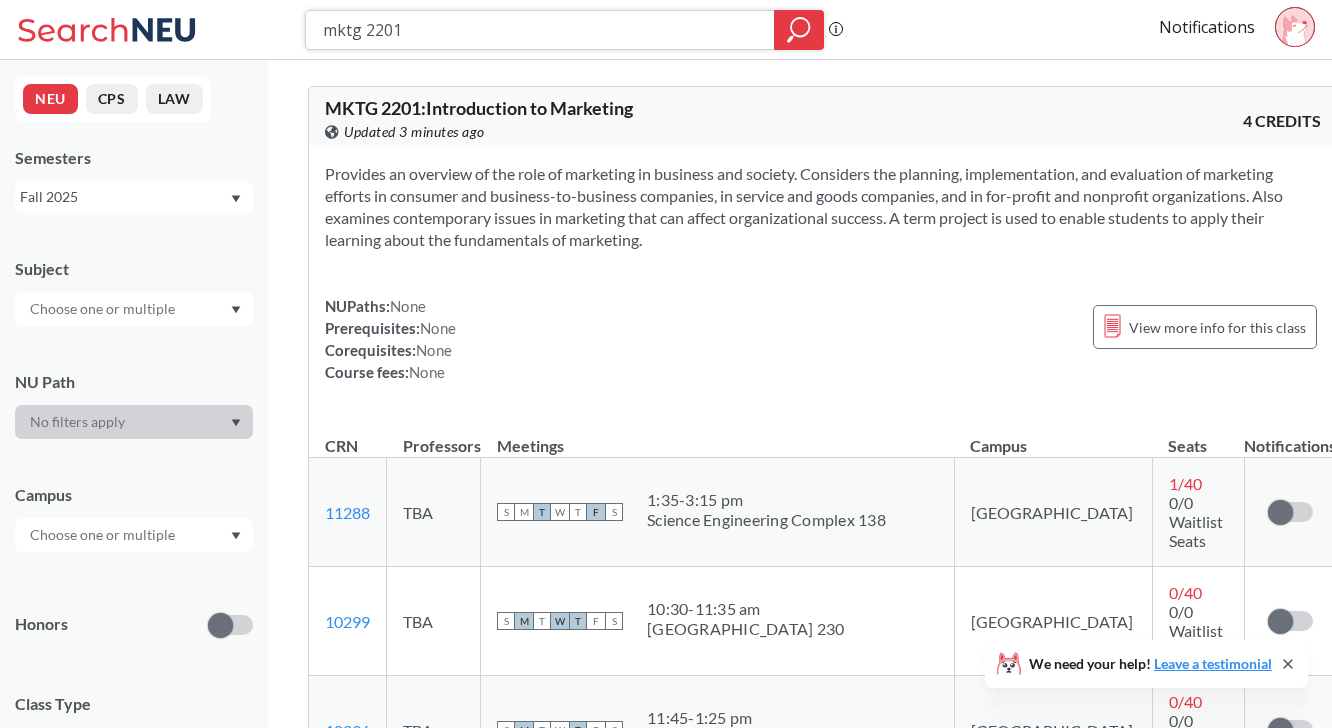drag, startPoint x: 492, startPoint y: 28, endPoint x: 212, endPoint y: 18, distance: 280.17853 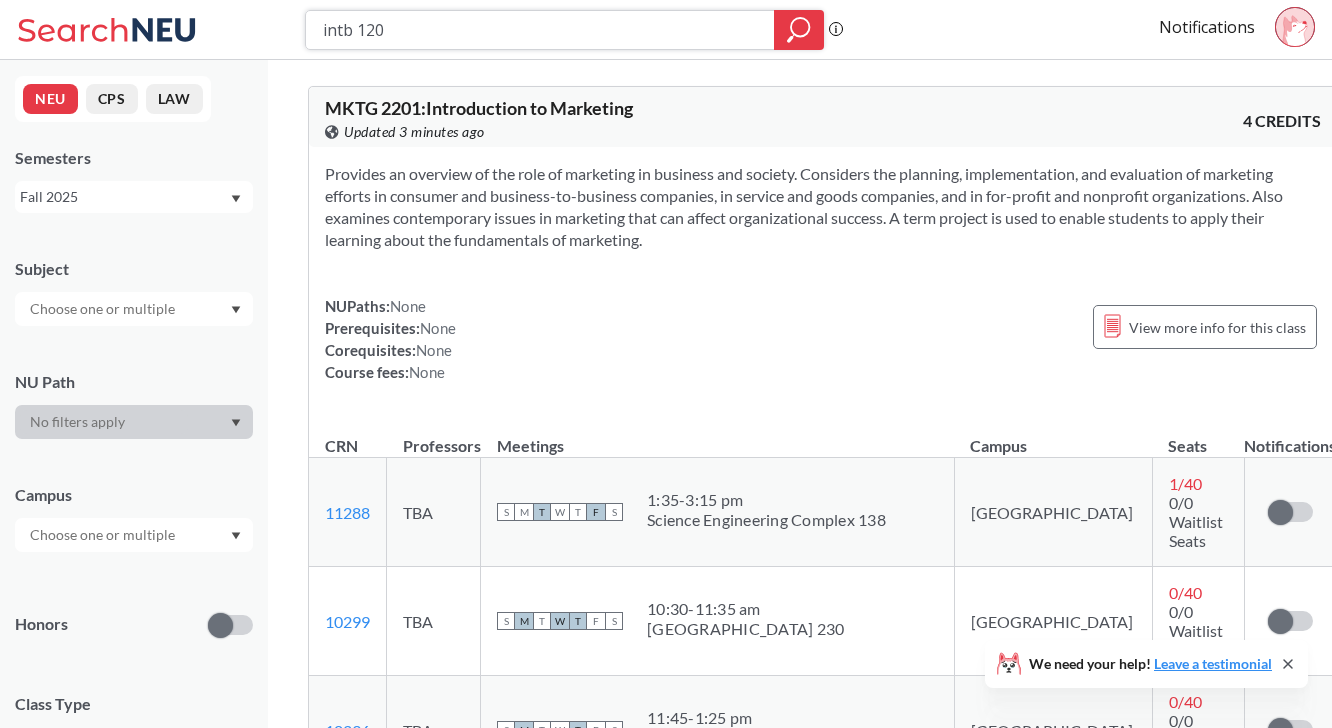 type on "intb 1203" 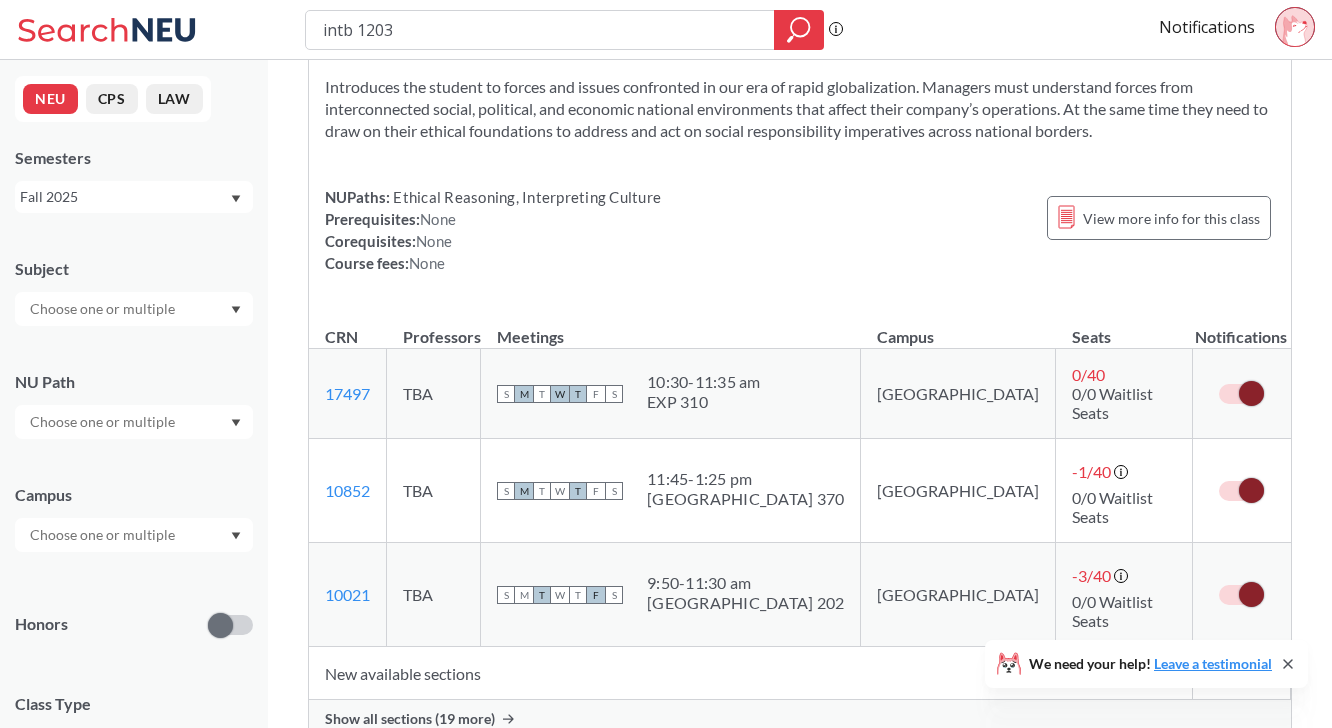 scroll, scrollTop: 140, scrollLeft: 0, axis: vertical 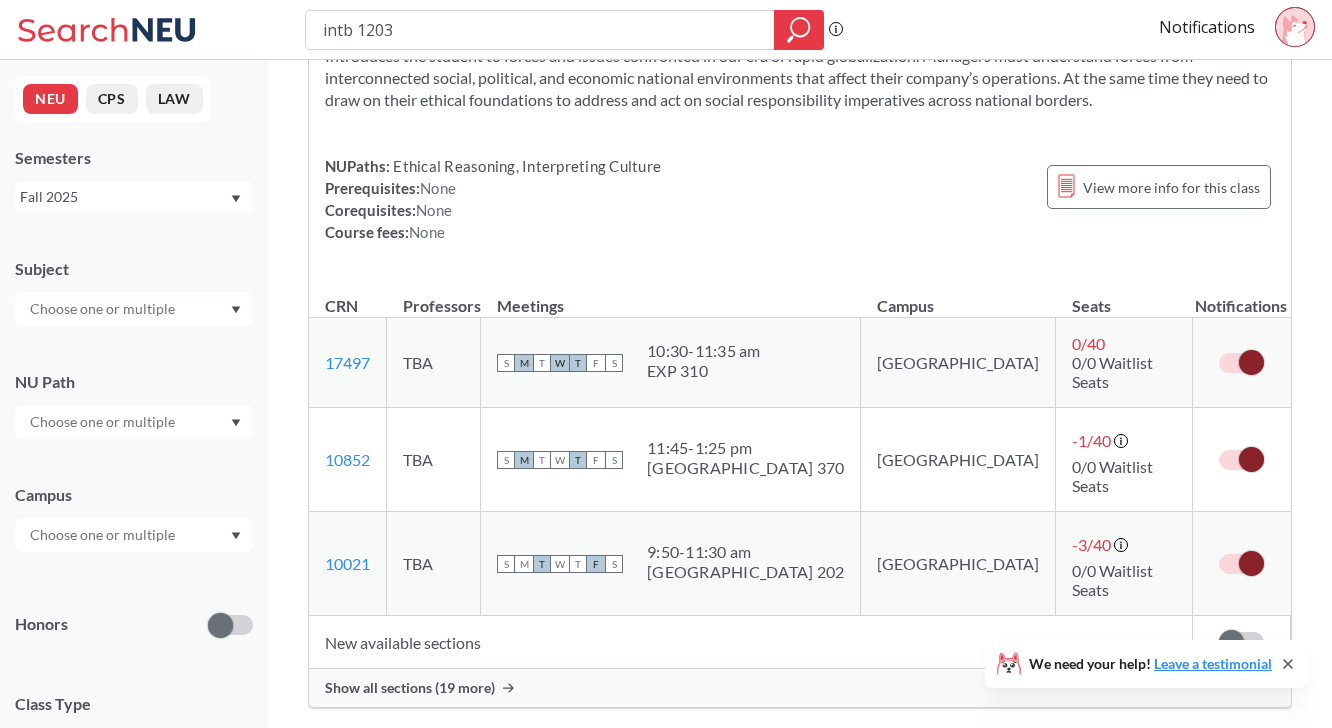 click on "Show all sections (19 more)" at bounding box center [410, 688] 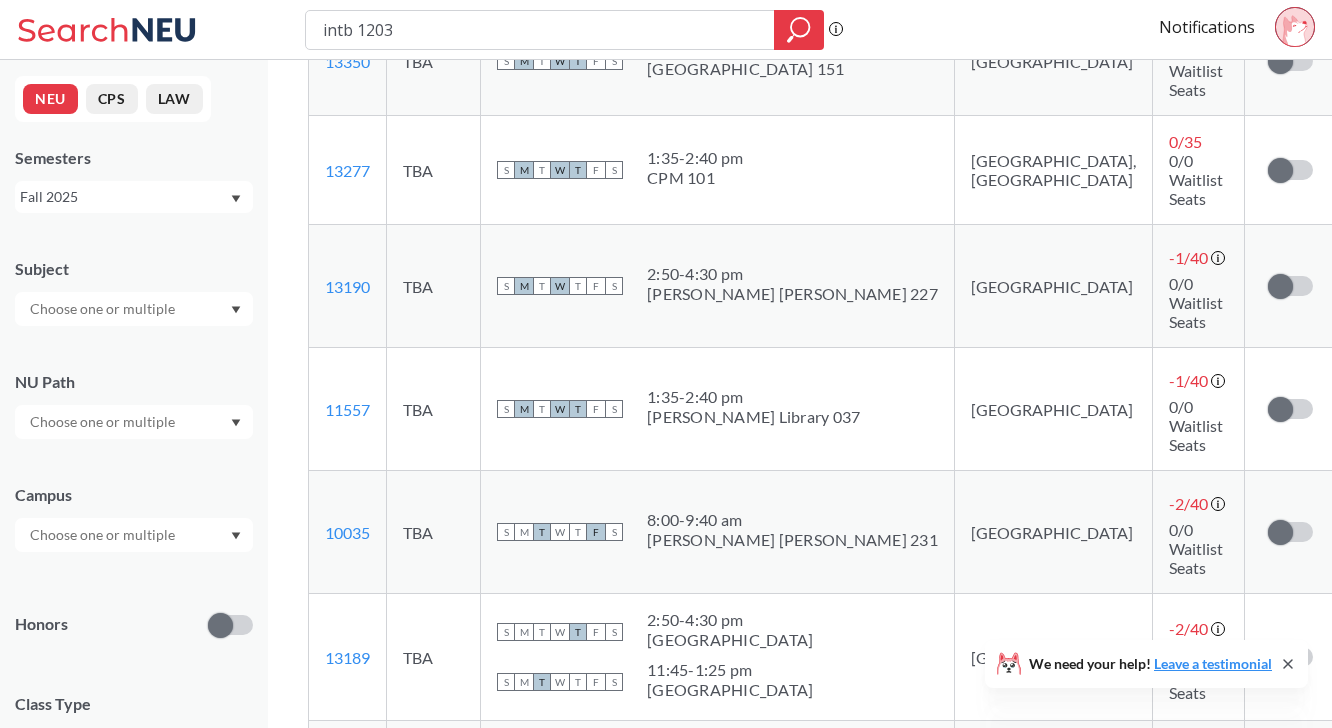 scroll, scrollTop: 1803, scrollLeft: 0, axis: vertical 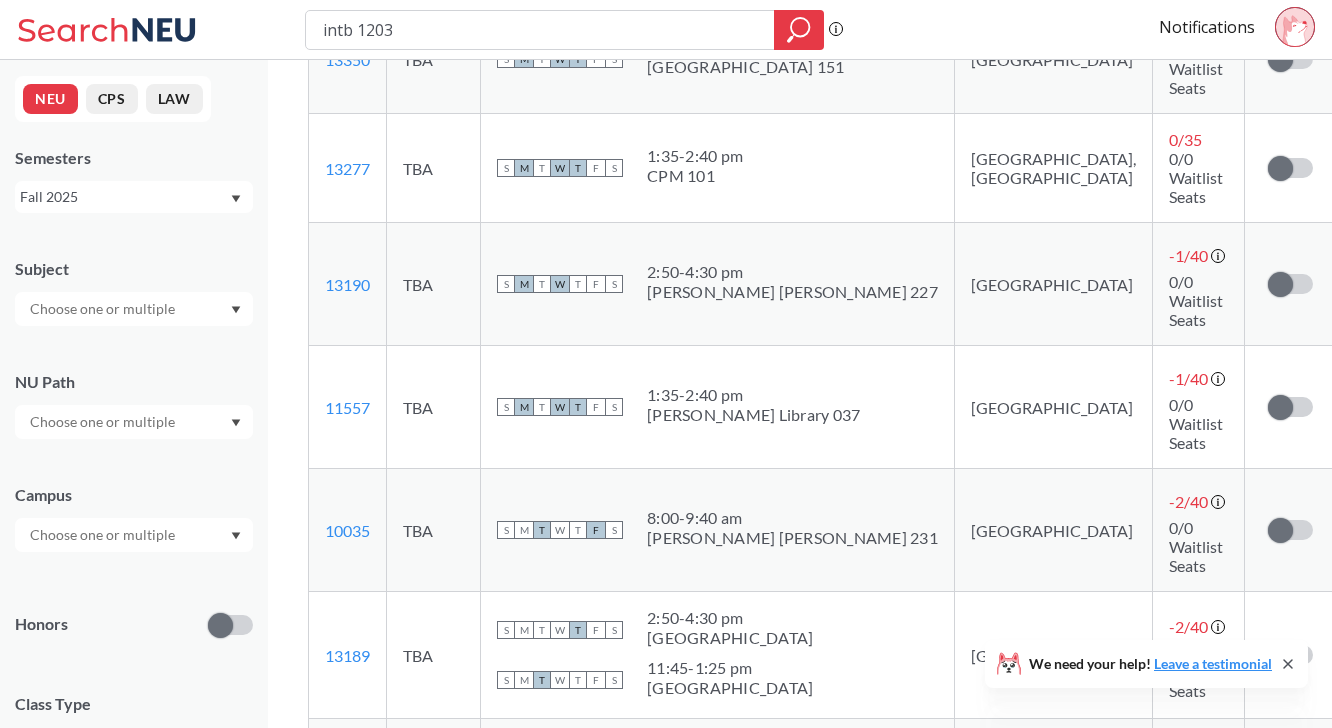 click at bounding box center (1280, 1237) 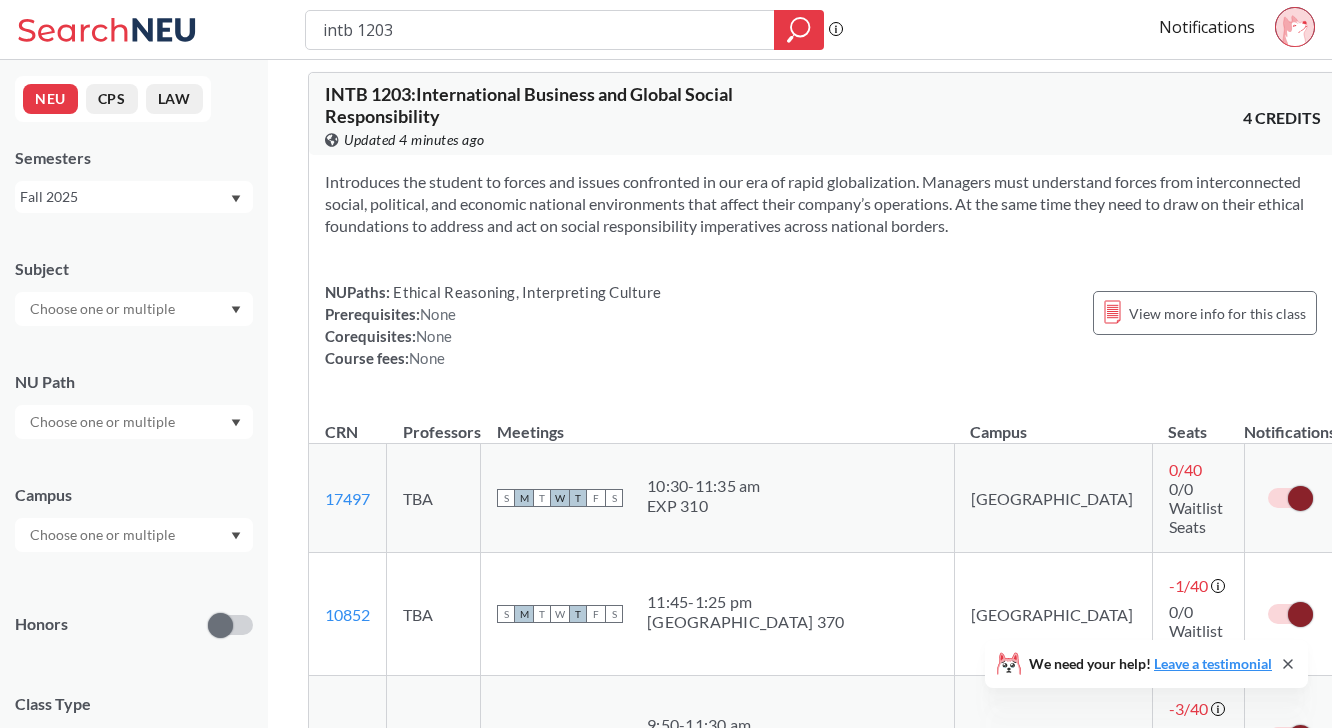 scroll, scrollTop: 12, scrollLeft: 0, axis: vertical 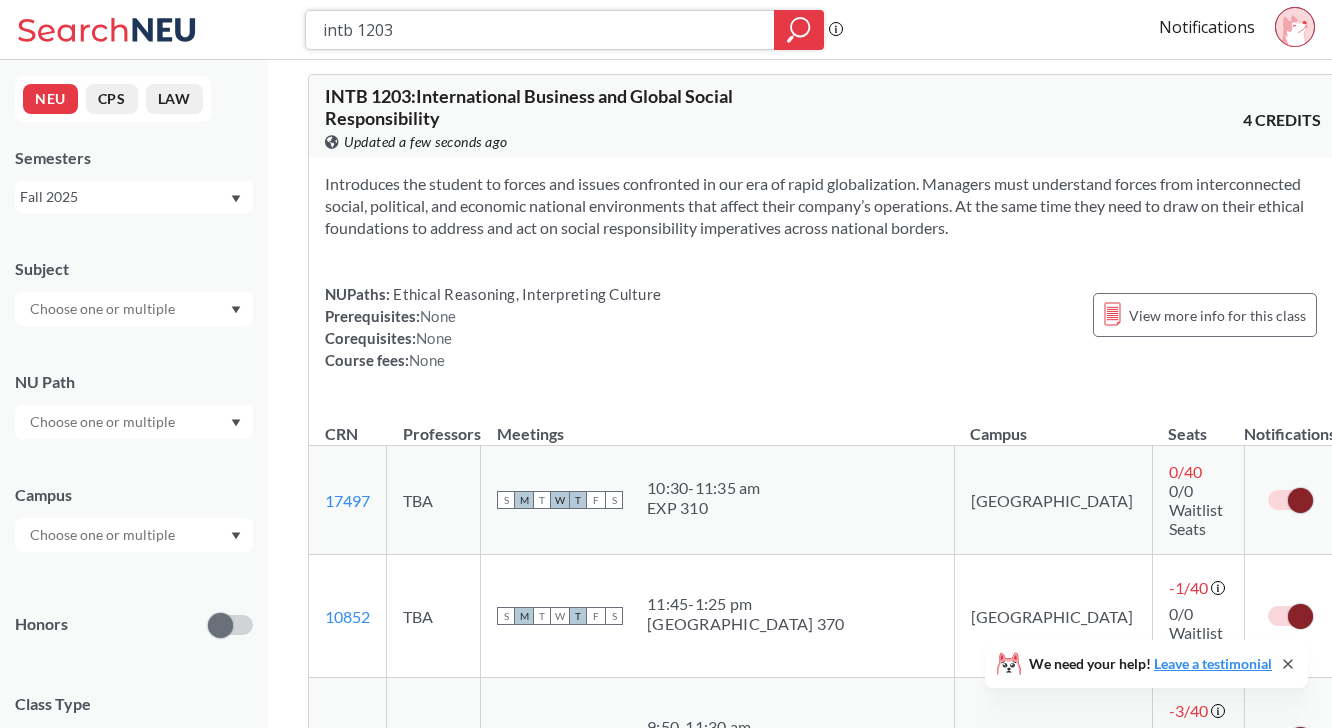drag, startPoint x: 482, startPoint y: 37, endPoint x: 243, endPoint y: 19, distance: 239.67686 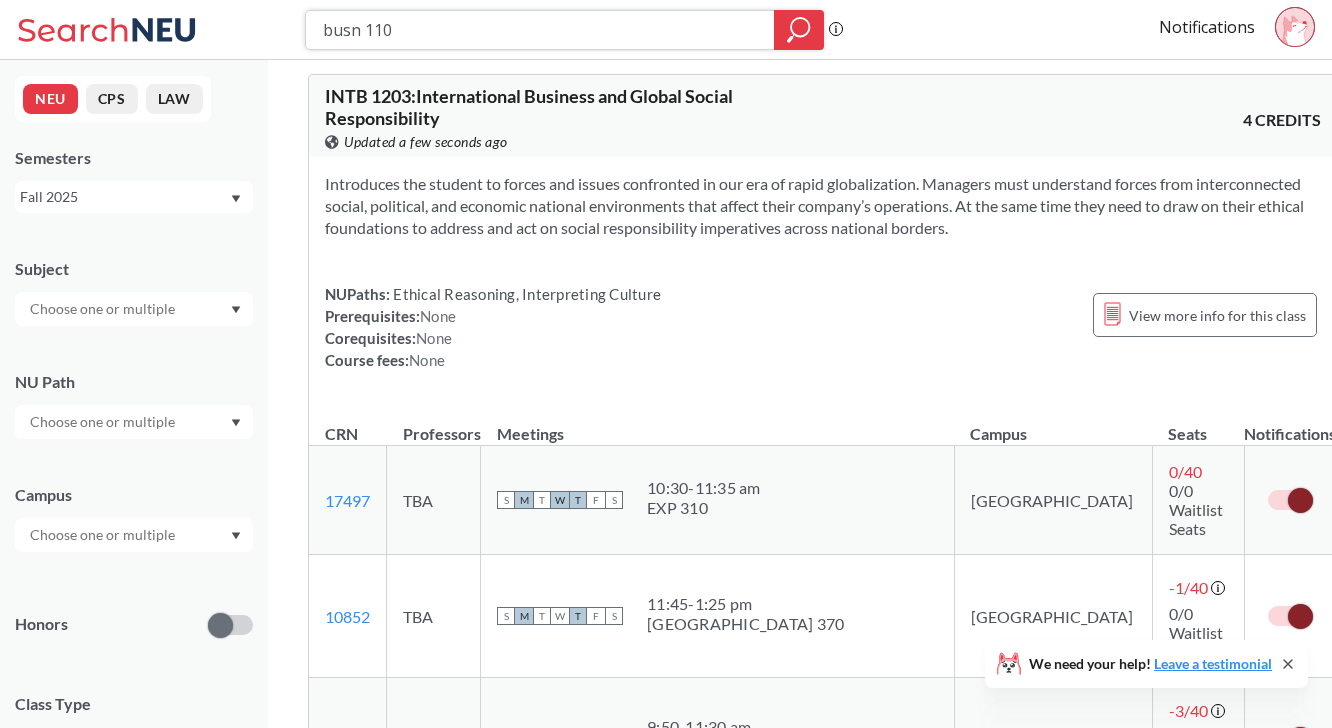 type on "busn 1101" 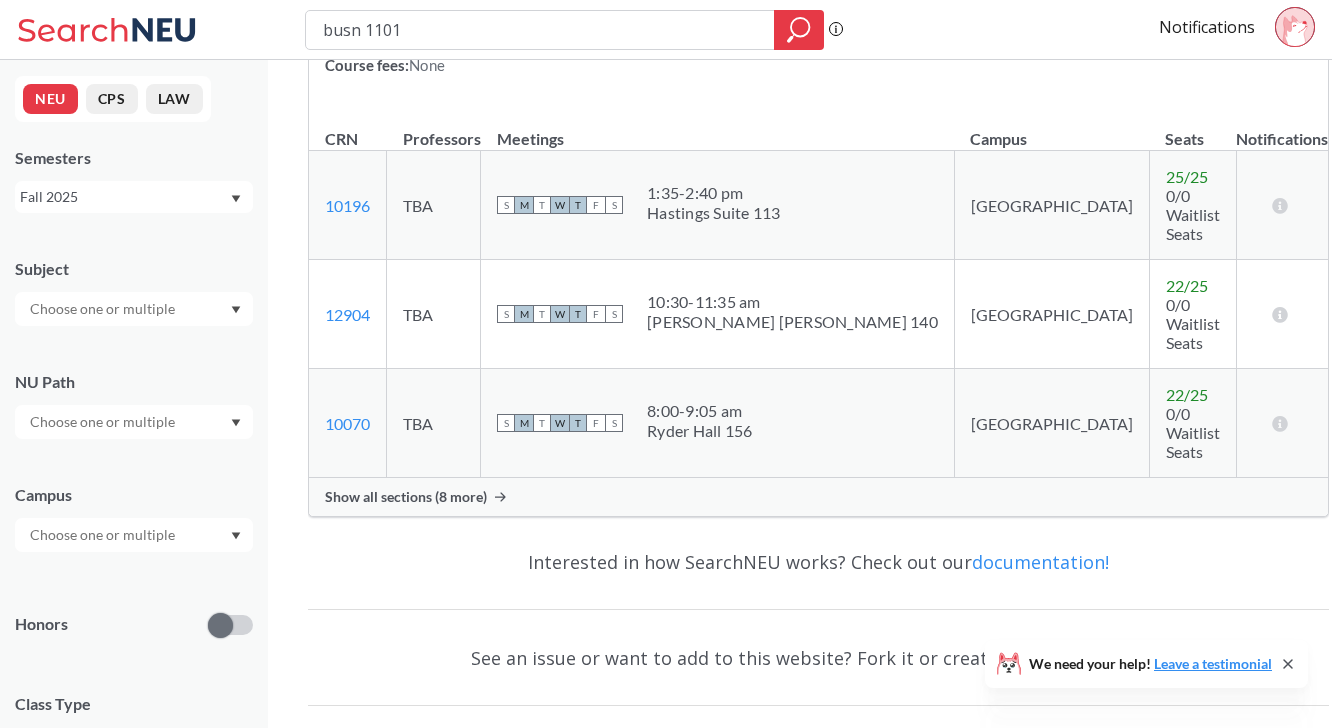 scroll, scrollTop: 330, scrollLeft: 0, axis: vertical 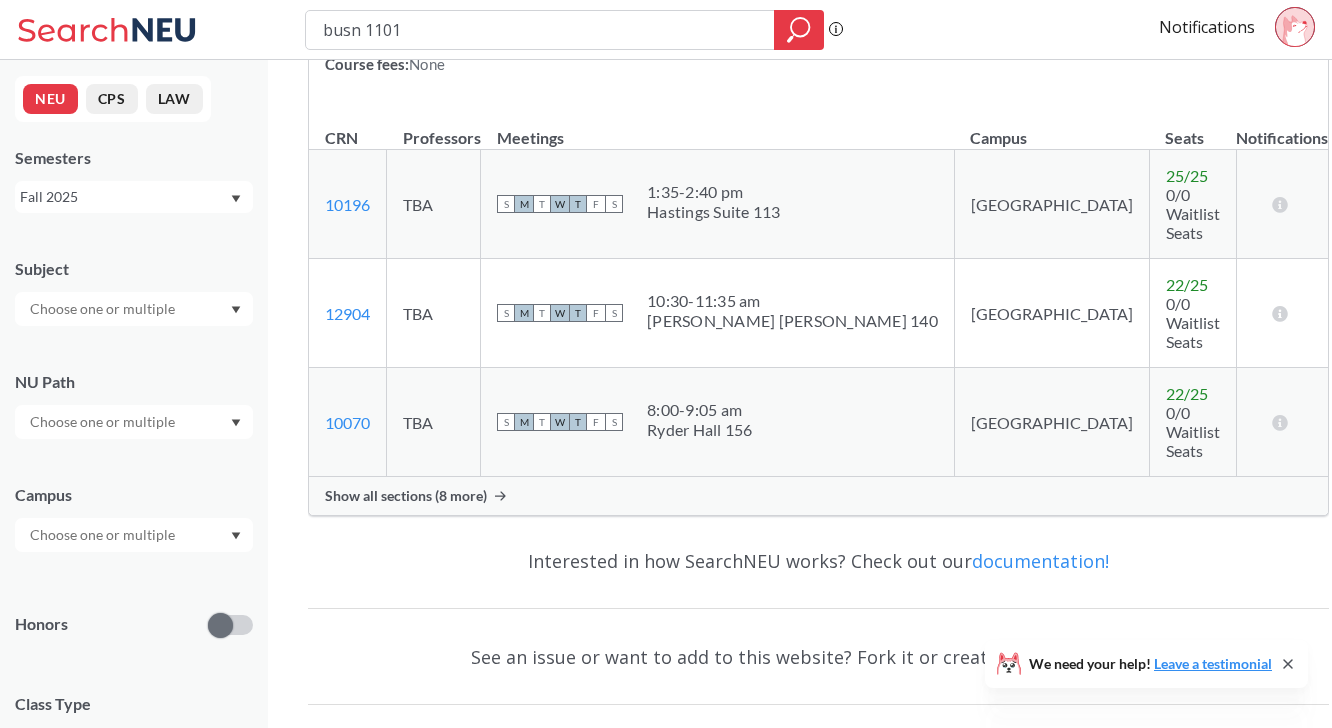 click on "Show all sections (8 more)" at bounding box center (818, 496) 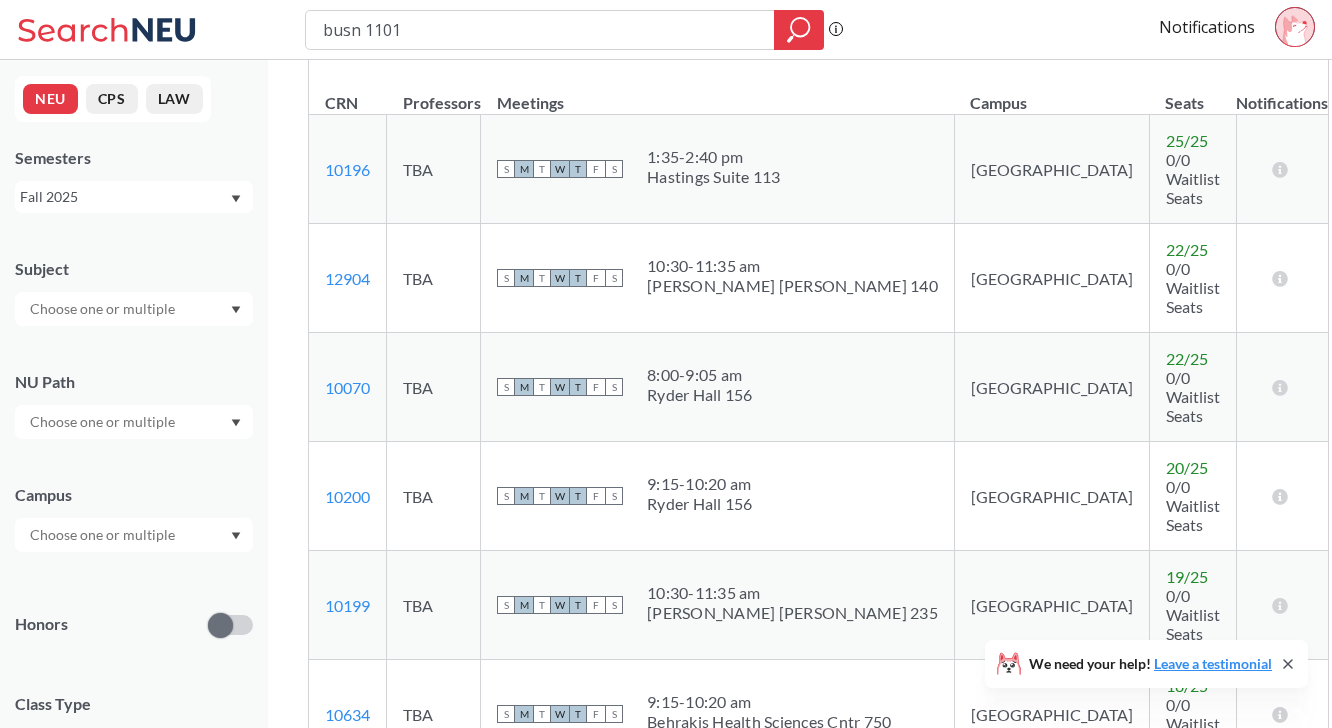 scroll, scrollTop: 369, scrollLeft: 0, axis: vertical 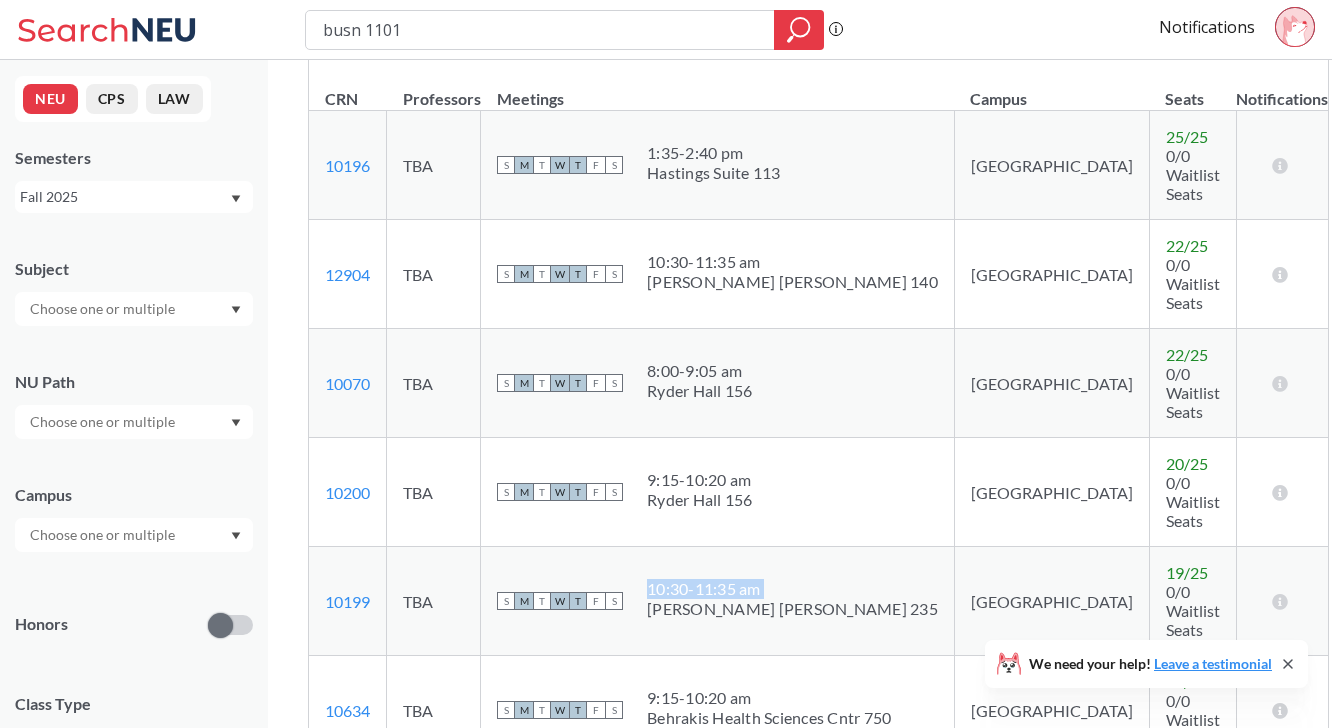 drag, startPoint x: 807, startPoint y: 489, endPoint x: 666, endPoint y: 492, distance: 141.0319 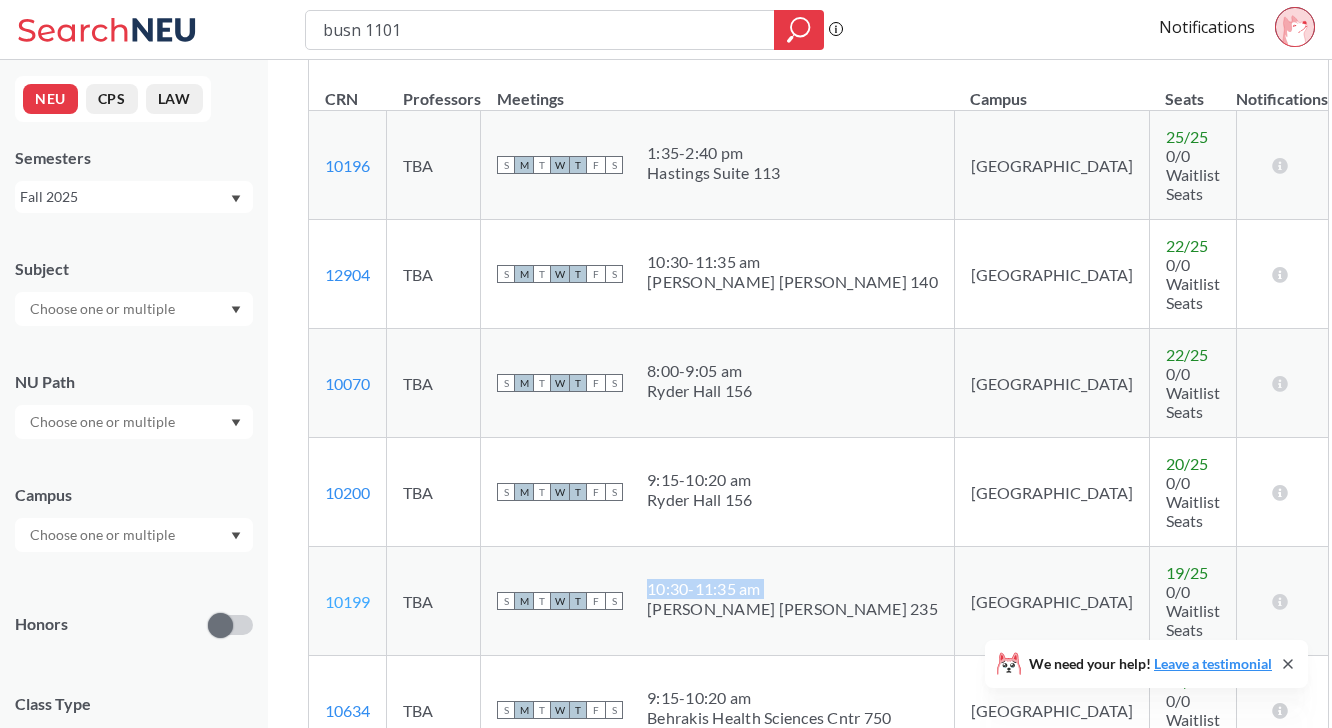 click on "10199" at bounding box center (347, 601) 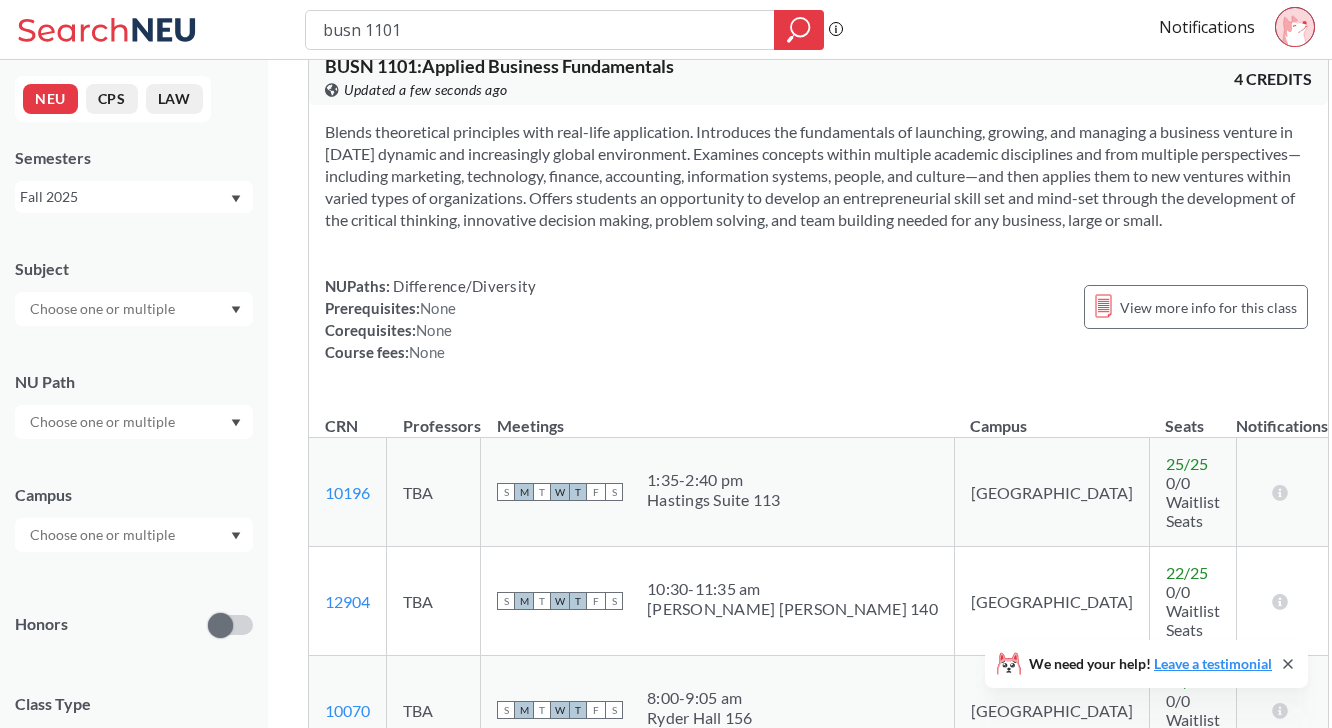 scroll, scrollTop: 0, scrollLeft: 0, axis: both 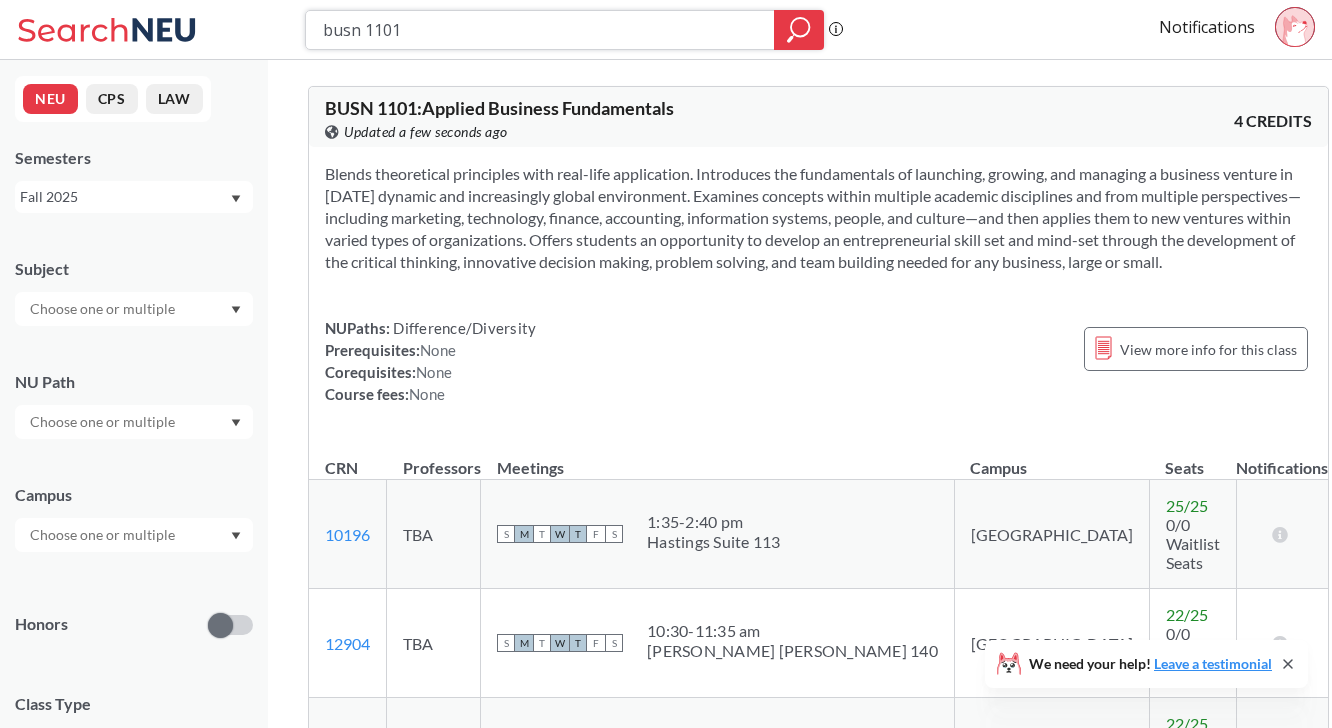 click on "busn 1101" at bounding box center [540, 30] 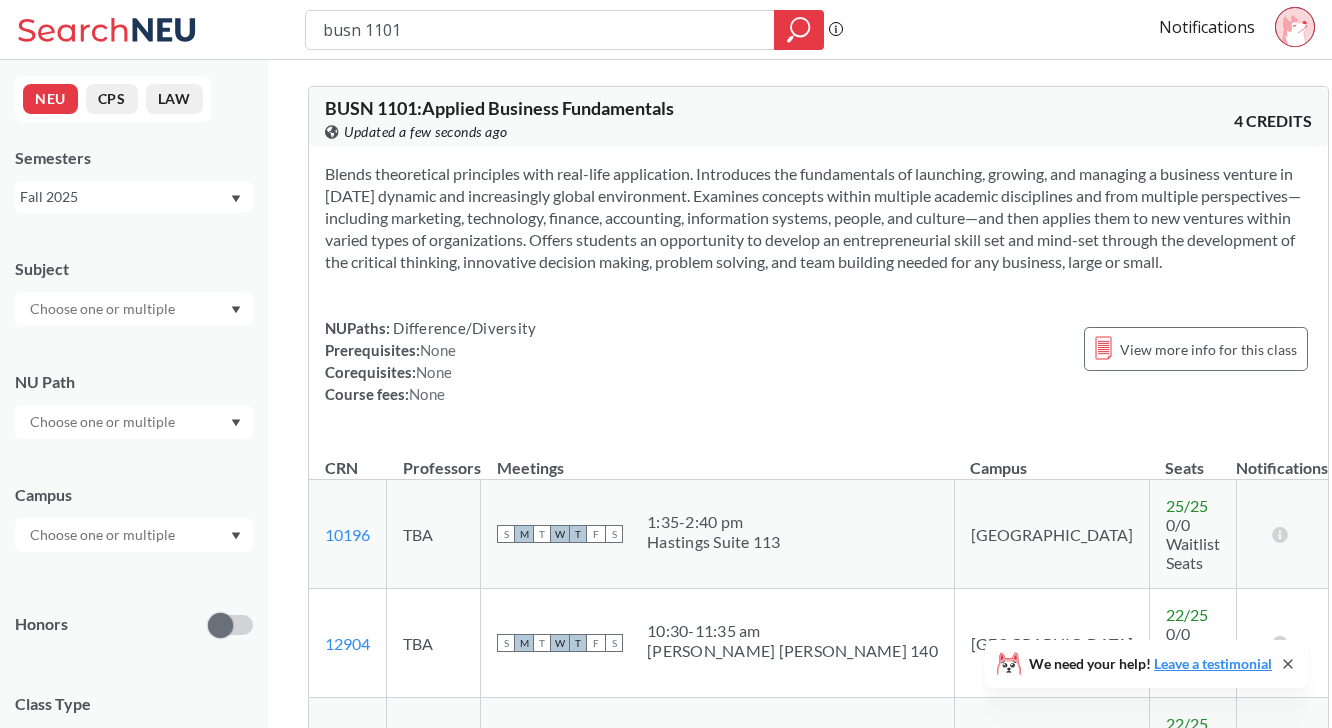 click on "busn 1101 Phrase search guarantees the exact search appears in the results. Ex. If you want the exact phrase "studio design" to appear in the search results, wrap it up in quotes. Notifications" at bounding box center [666, 30] 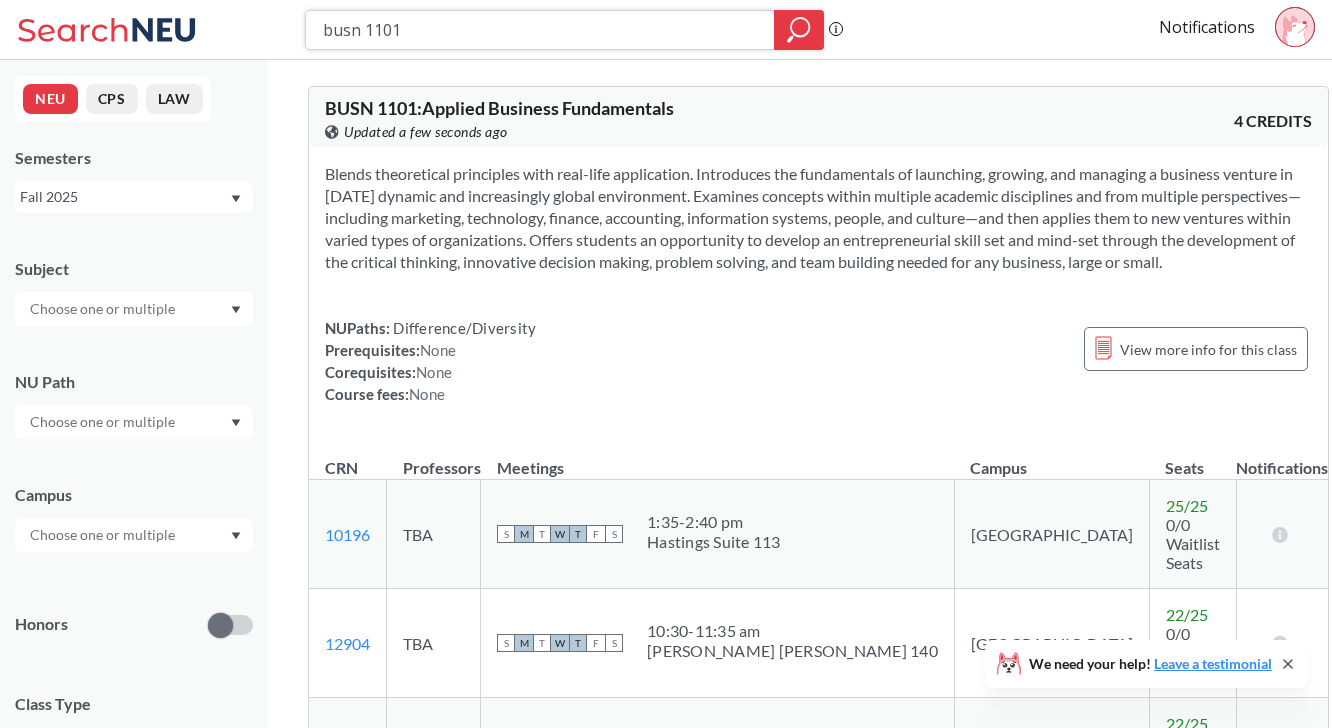 drag, startPoint x: 456, startPoint y: 41, endPoint x: 237, endPoint y: 38, distance: 219.02055 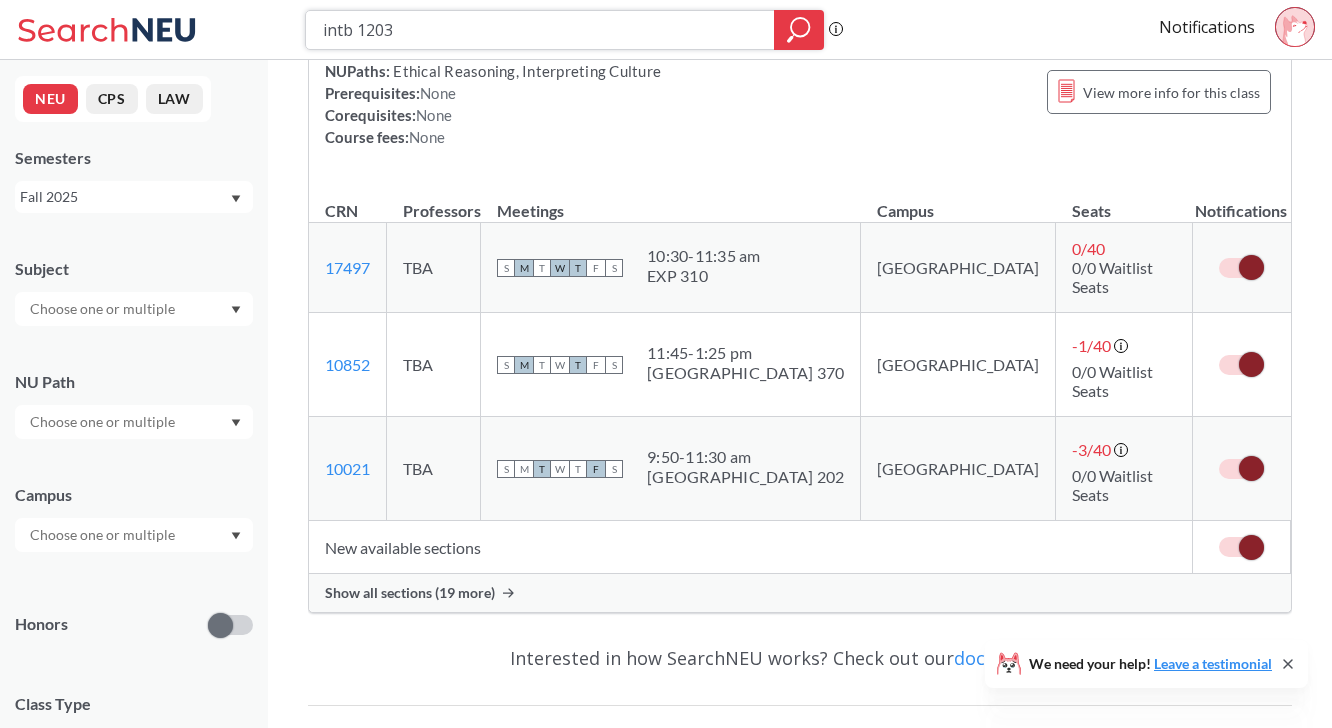 scroll, scrollTop: 237, scrollLeft: 0, axis: vertical 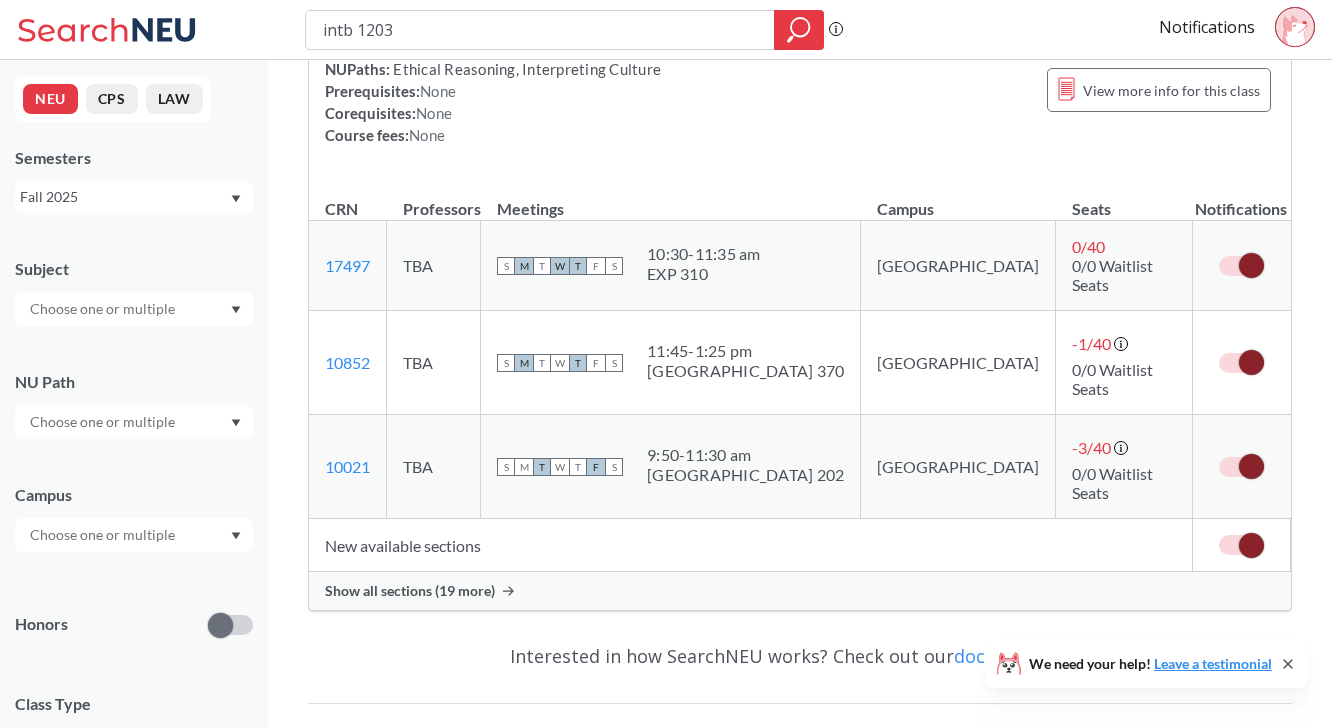 click on "Show all sections (19 more)" at bounding box center (410, 591) 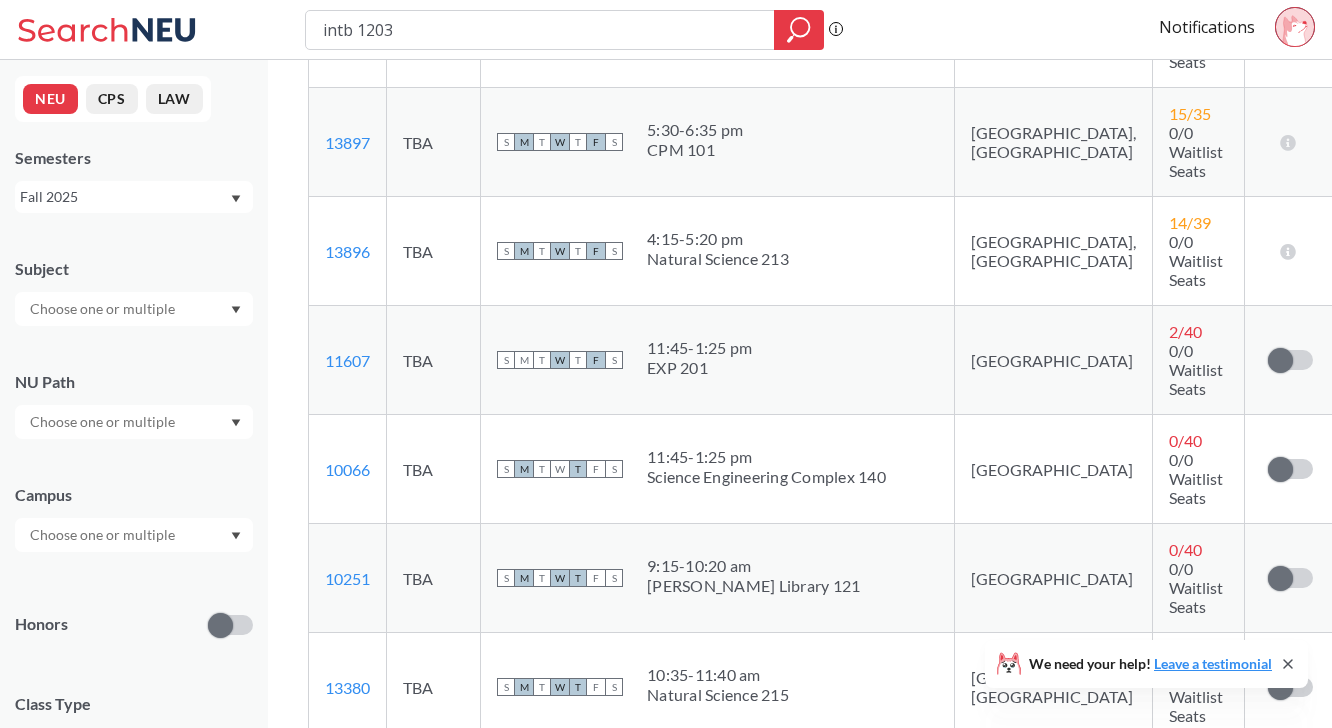 scroll, scrollTop: 849, scrollLeft: 0, axis: vertical 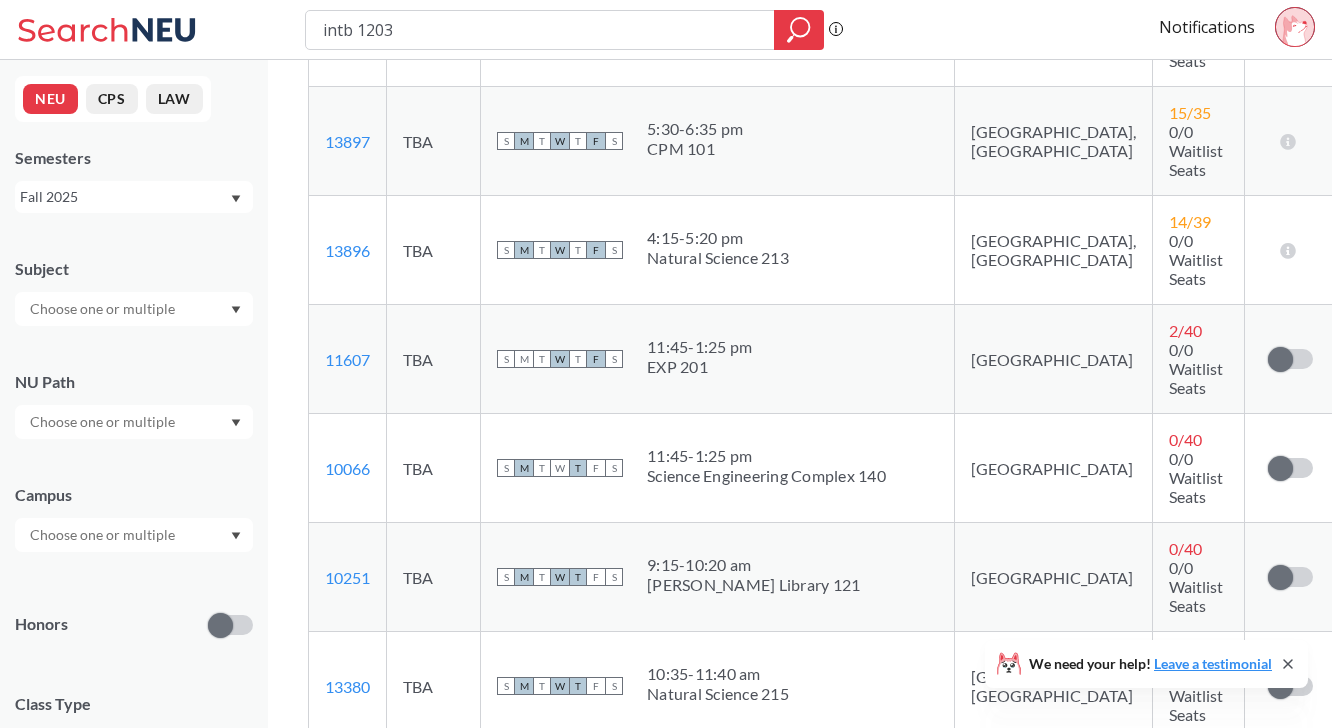 click on "0 / 37 0/0 Waitlist Seats" at bounding box center [1198, 686] 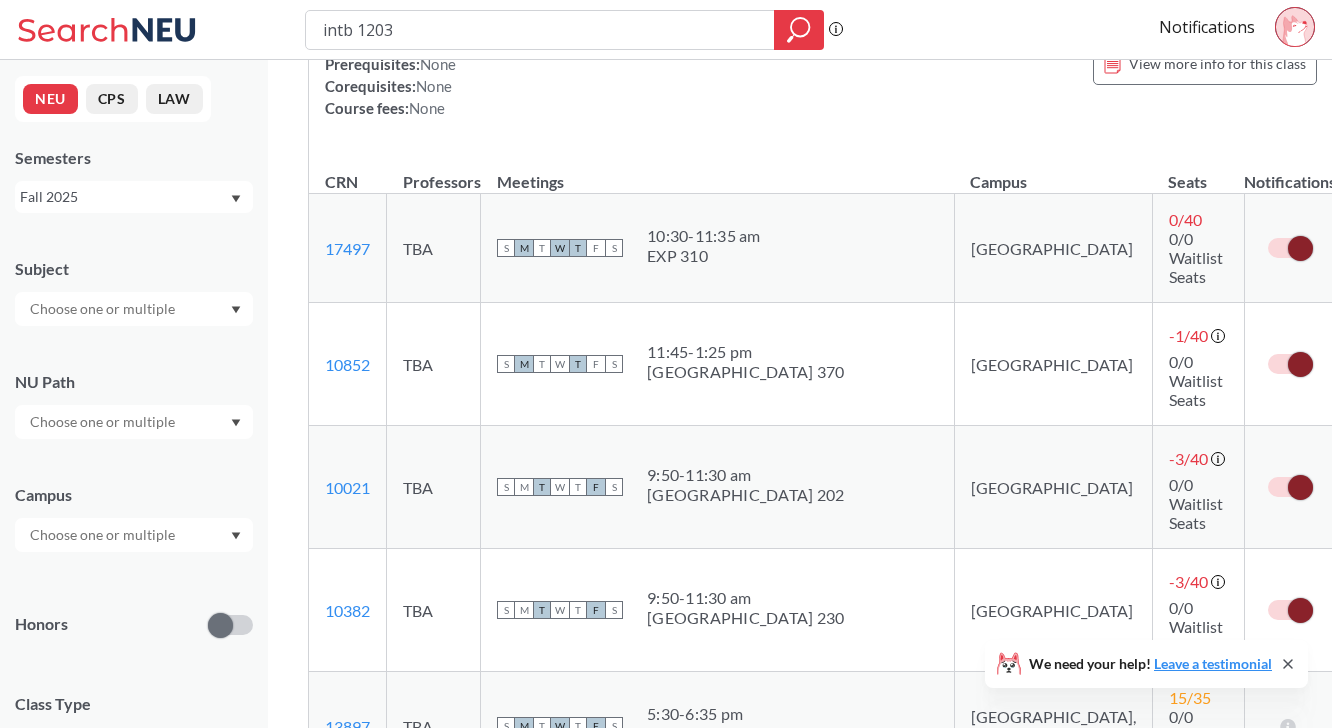 scroll, scrollTop: 263, scrollLeft: 0, axis: vertical 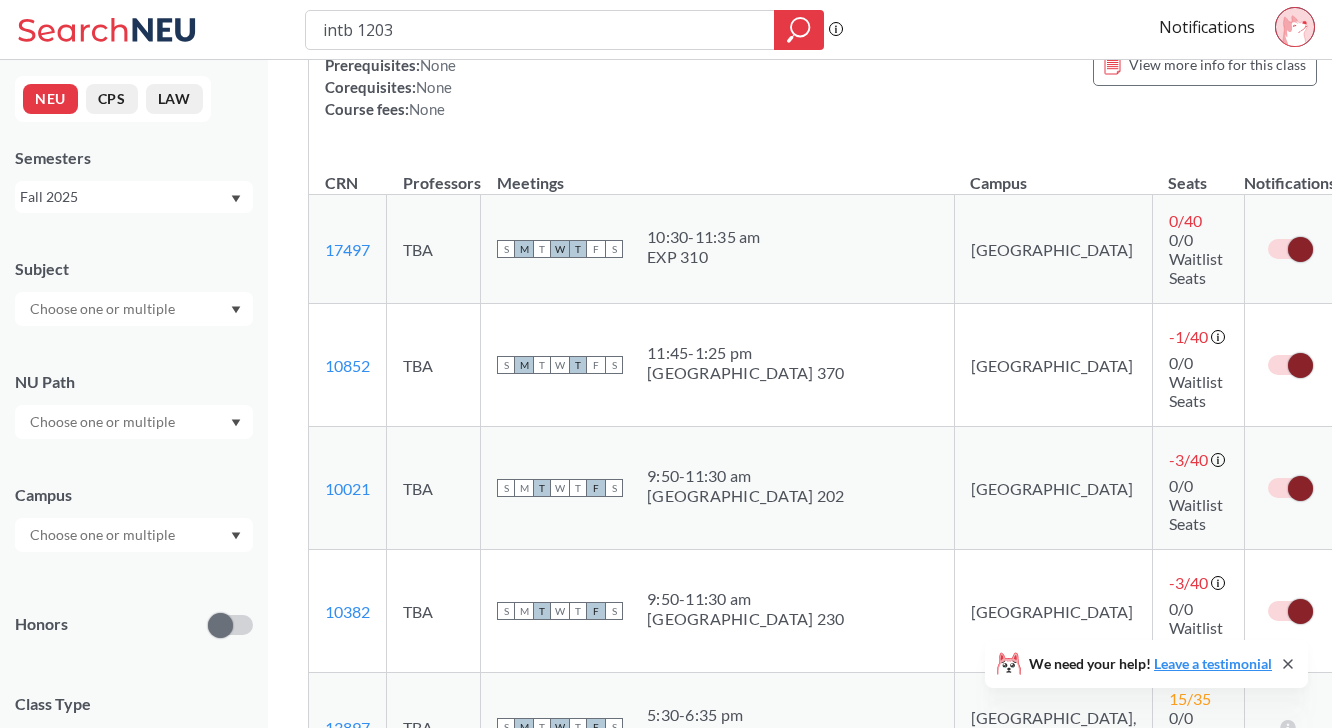 click on "TBA" at bounding box center (434, 365) 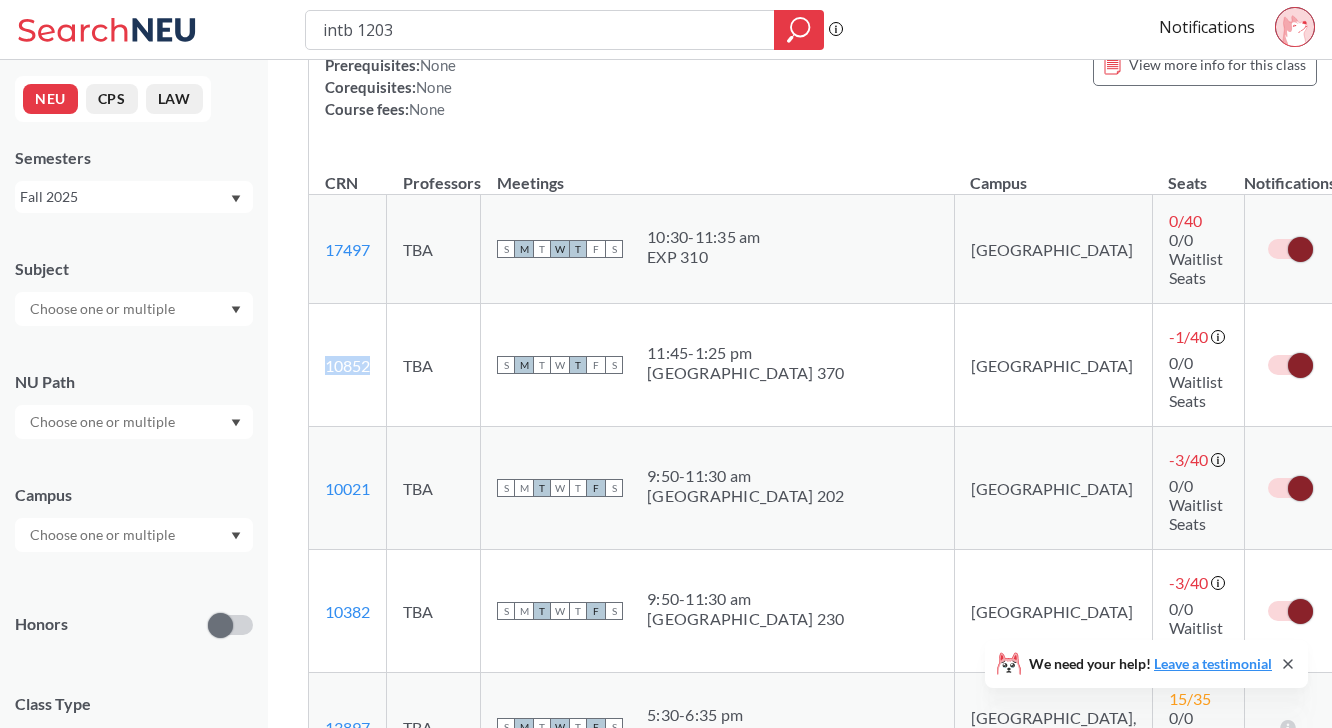 drag, startPoint x: 372, startPoint y: 314, endPoint x: 329, endPoint y: 310, distance: 43.185646 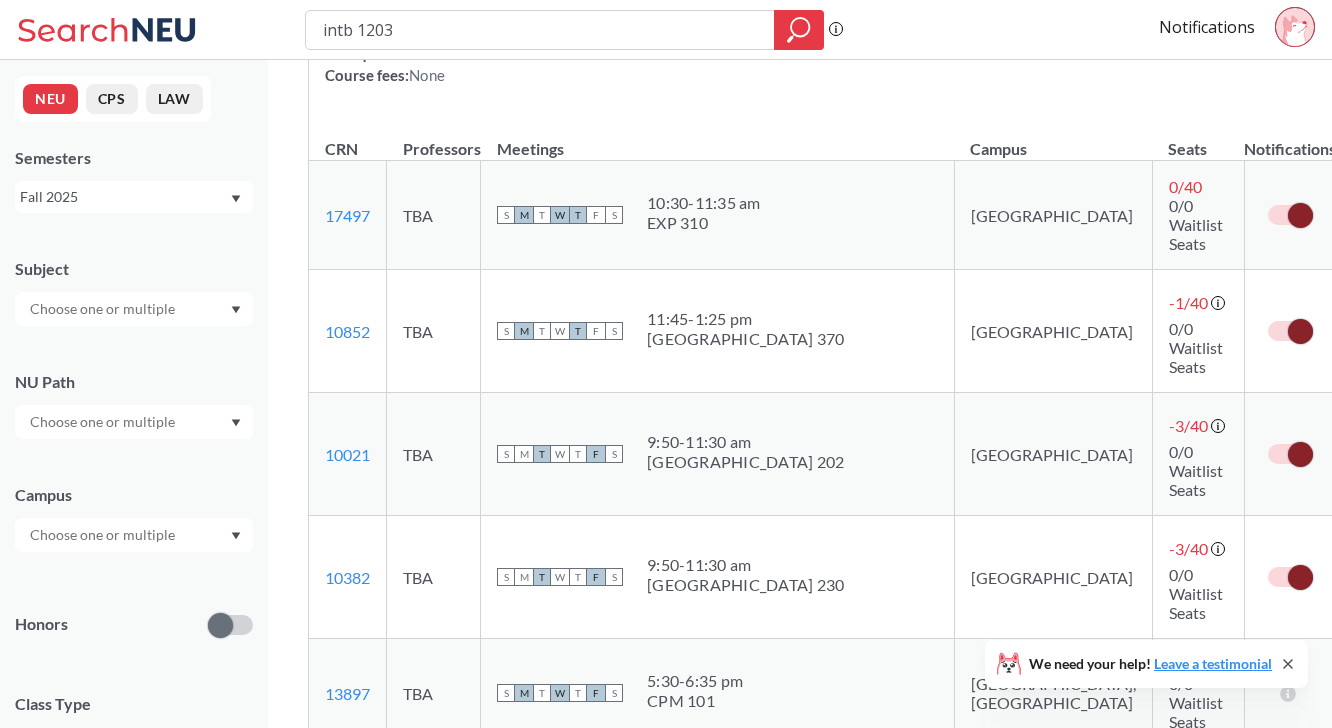 scroll, scrollTop: 298, scrollLeft: 0, axis: vertical 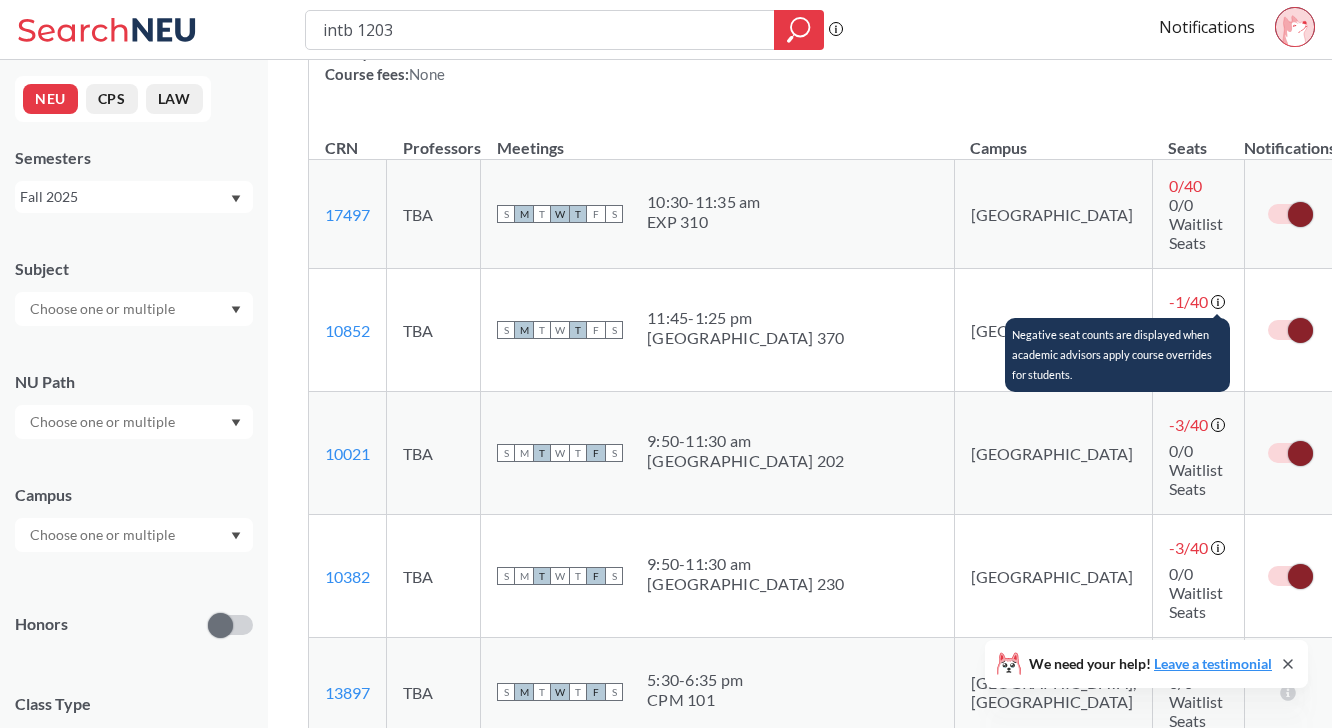 click 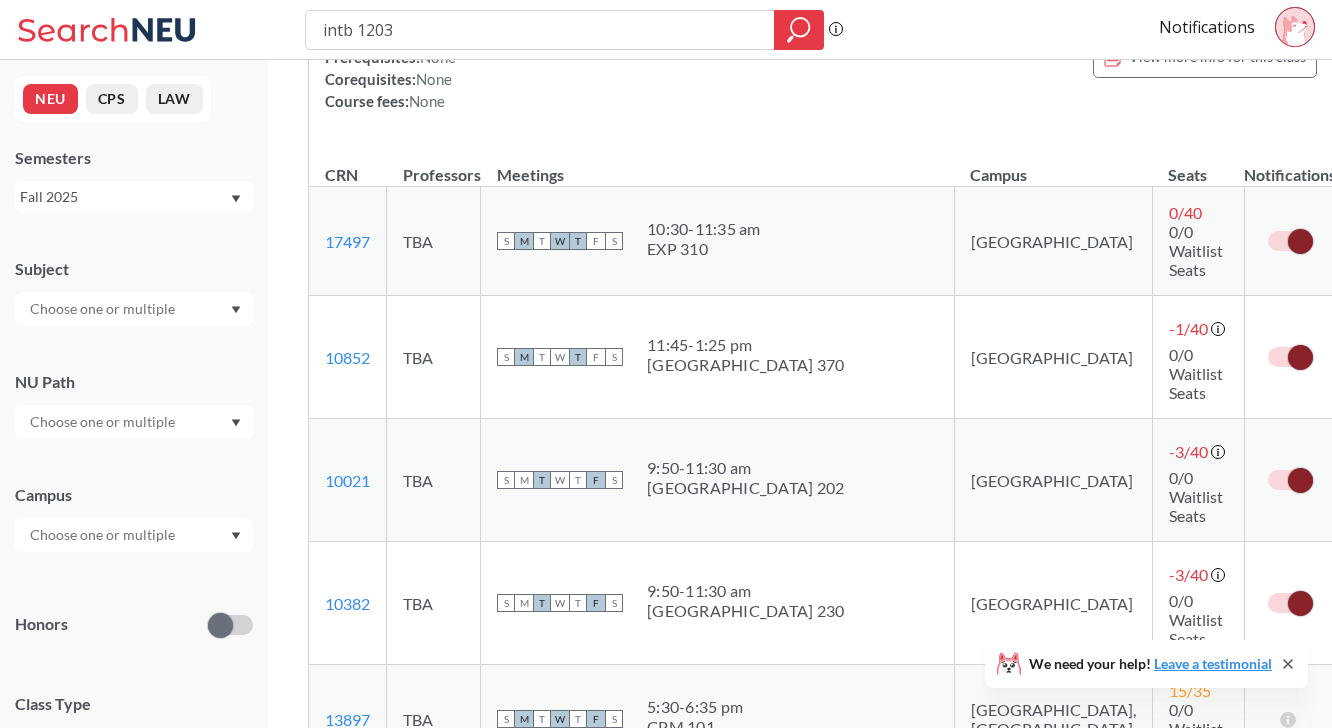 scroll, scrollTop: 265, scrollLeft: 0, axis: vertical 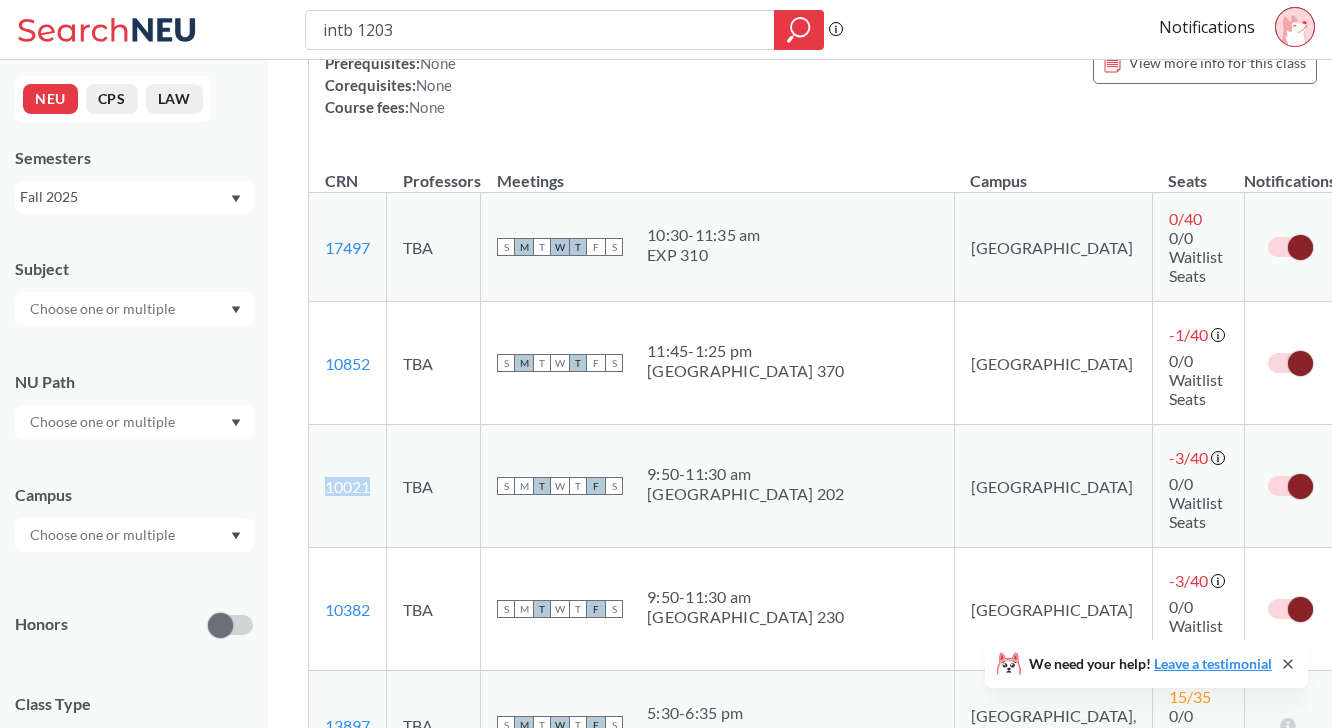drag, startPoint x: 376, startPoint y: 402, endPoint x: 322, endPoint y: 393, distance: 54.74486 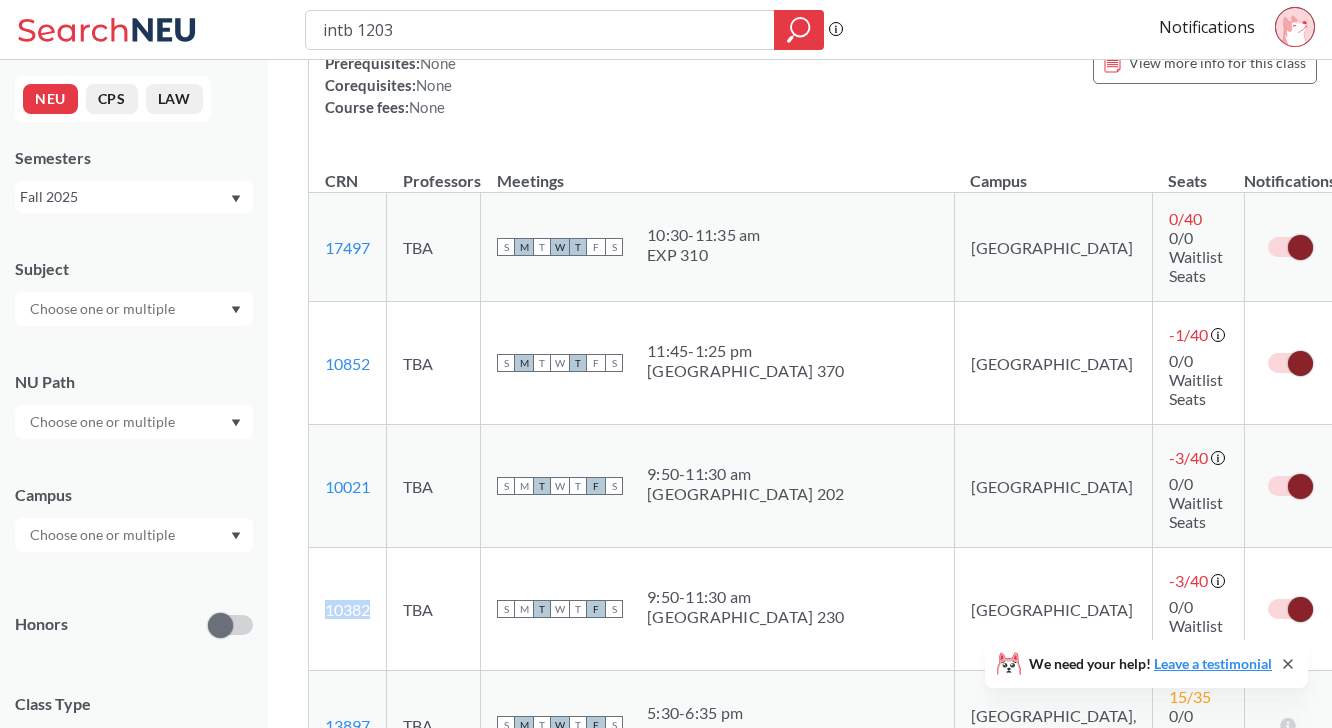 drag, startPoint x: 376, startPoint y: 481, endPoint x: 326, endPoint y: 475, distance: 50.358715 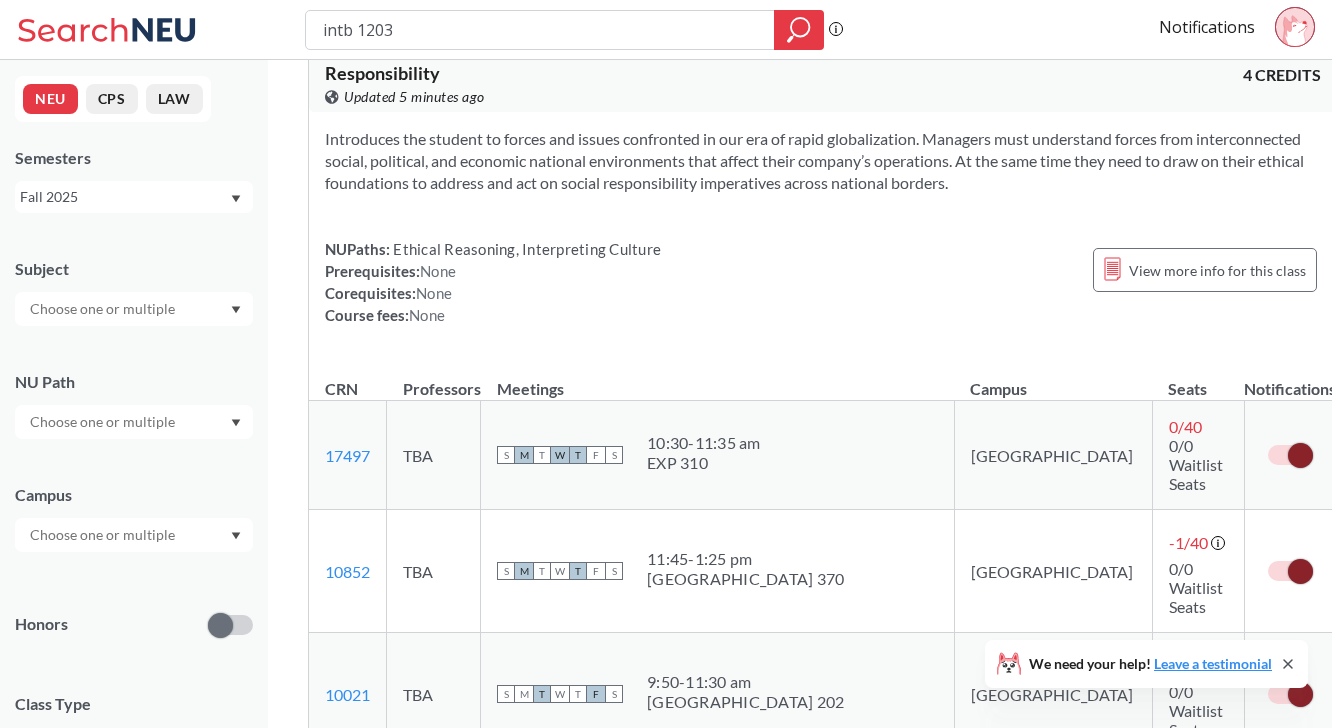scroll, scrollTop: 0, scrollLeft: 0, axis: both 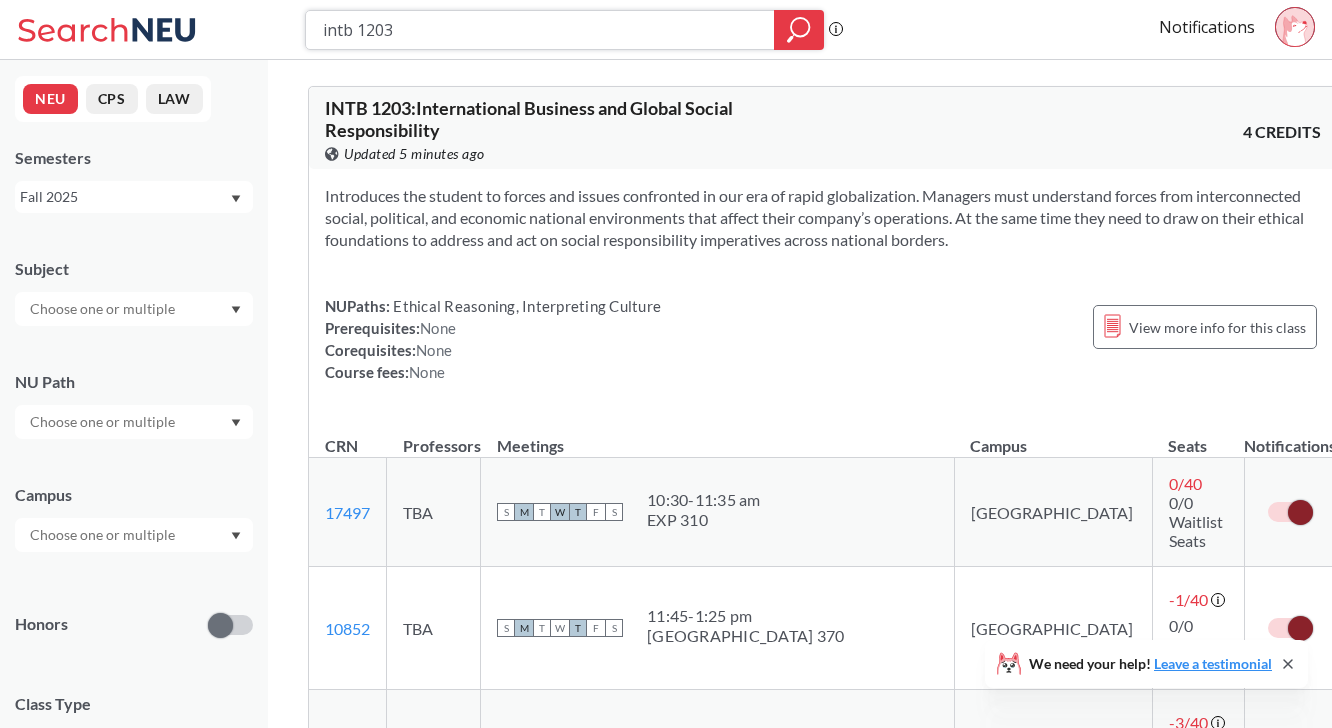drag, startPoint x: 542, startPoint y: 44, endPoint x: 277, endPoint y: 31, distance: 265.31866 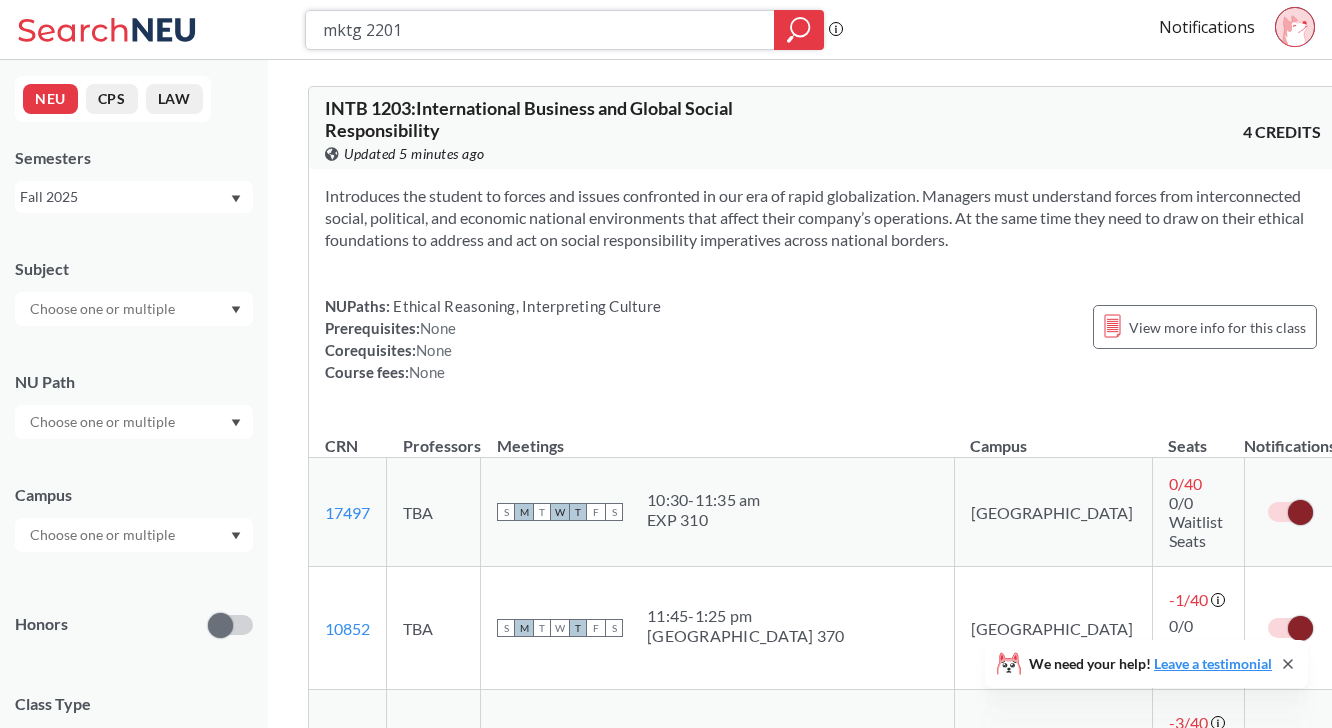 type on "mktg 2201" 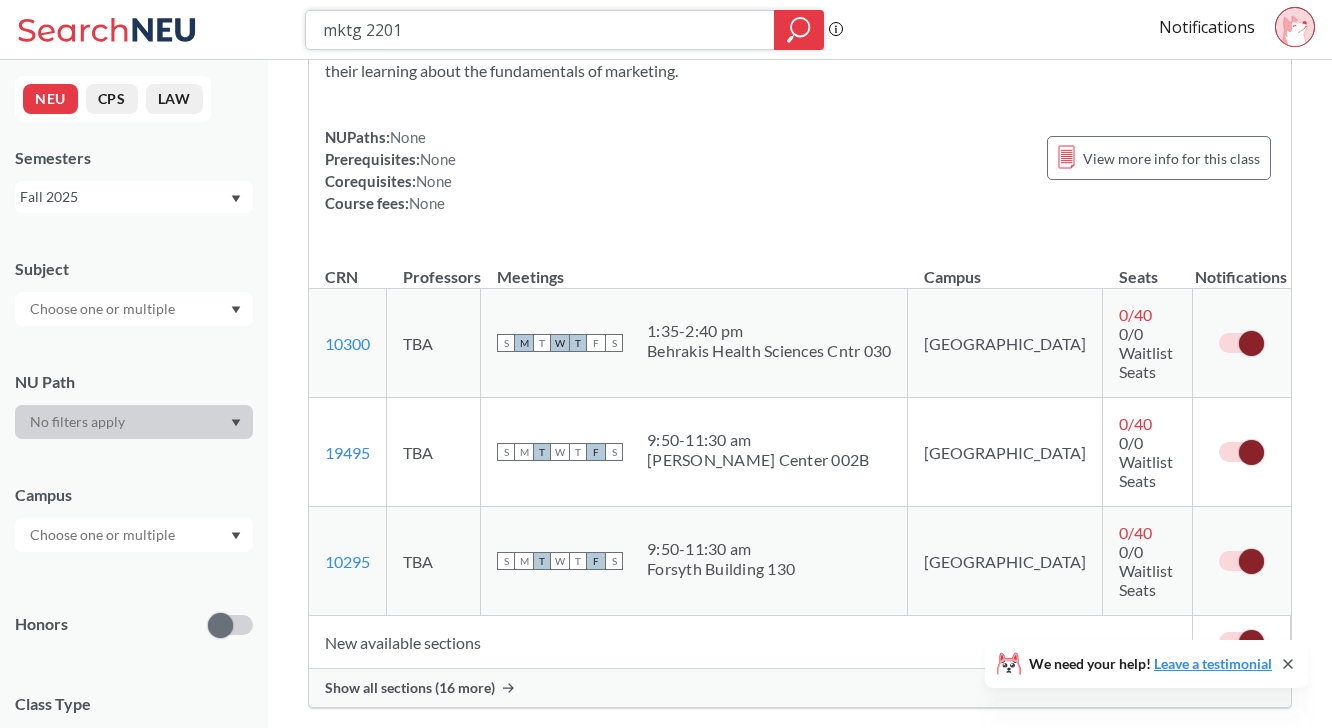 scroll, scrollTop: 220, scrollLeft: 0, axis: vertical 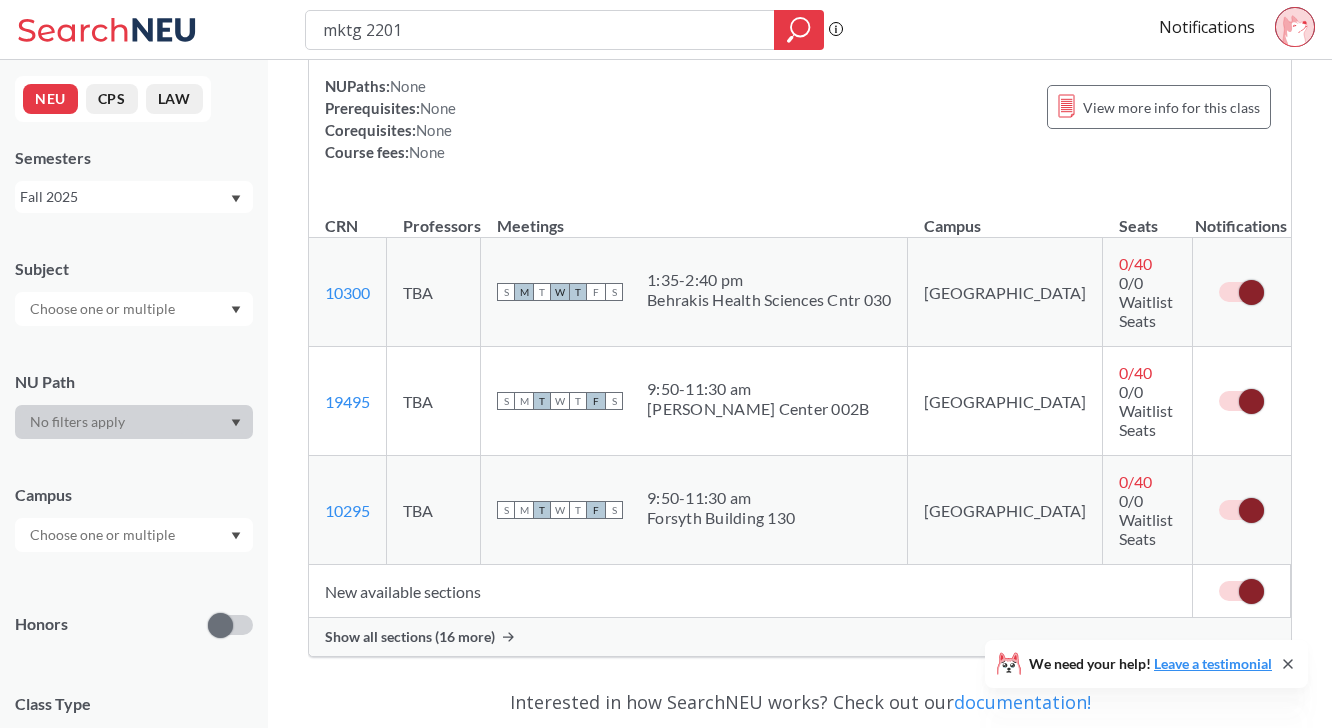 click on "Show all sections (16 more)" at bounding box center (410, 637) 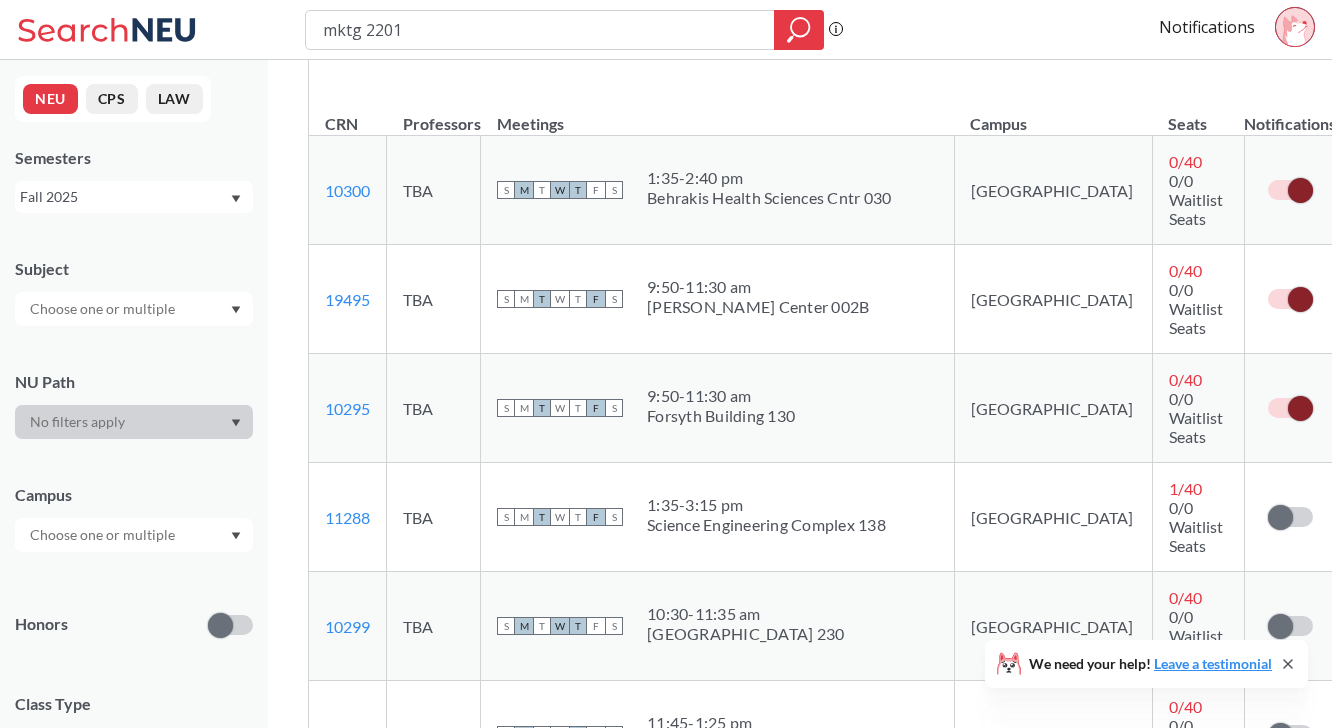 scroll, scrollTop: 328, scrollLeft: 0, axis: vertical 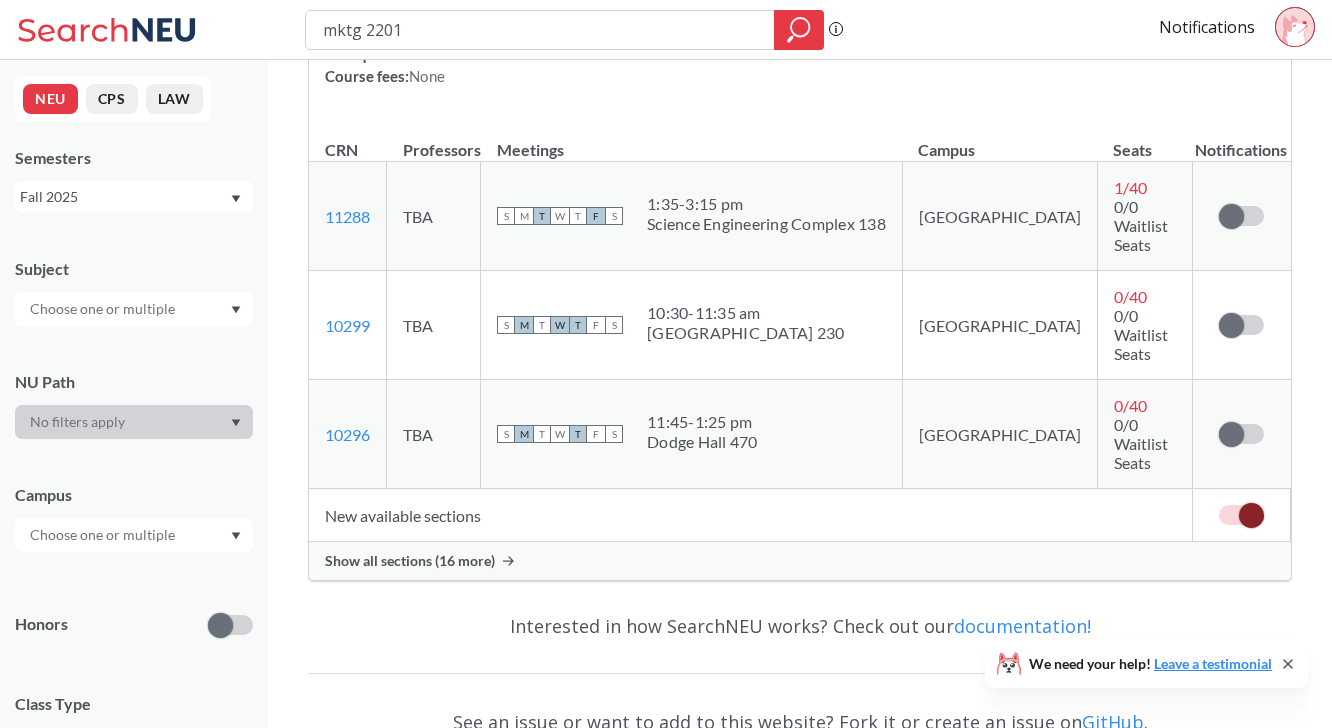 click on "Show all sections (16 more)" at bounding box center [410, 561] 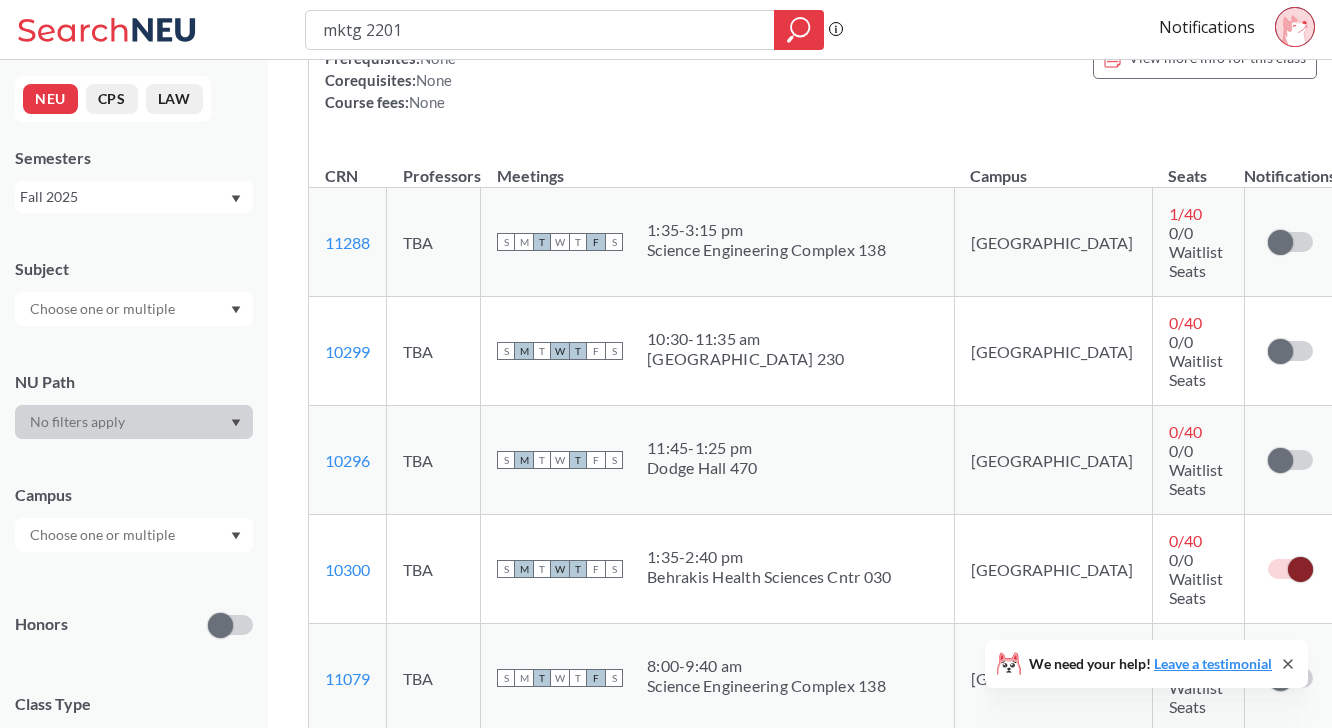 scroll, scrollTop: 271, scrollLeft: 0, axis: vertical 